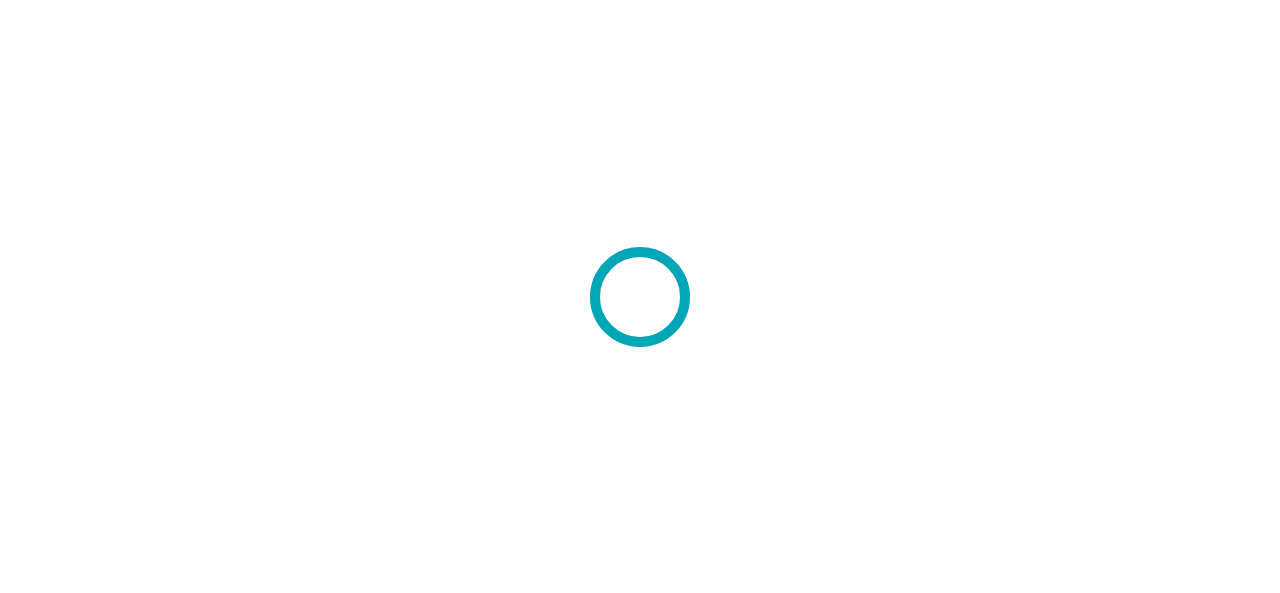 scroll, scrollTop: 0, scrollLeft: 0, axis: both 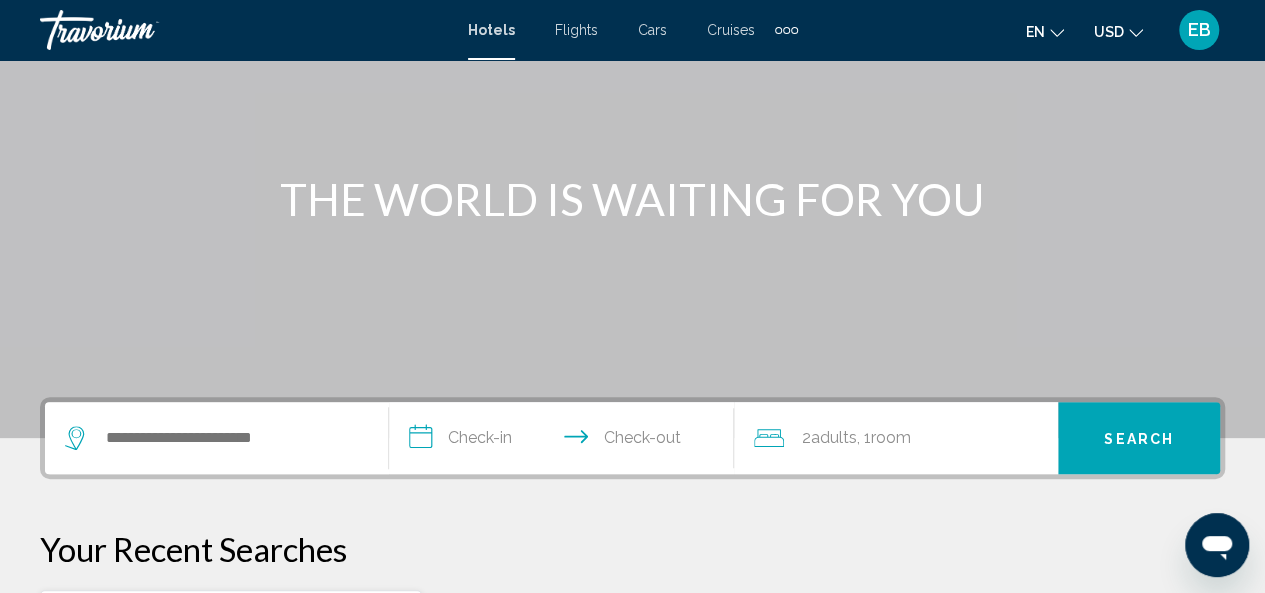 click at bounding box center [216, 438] 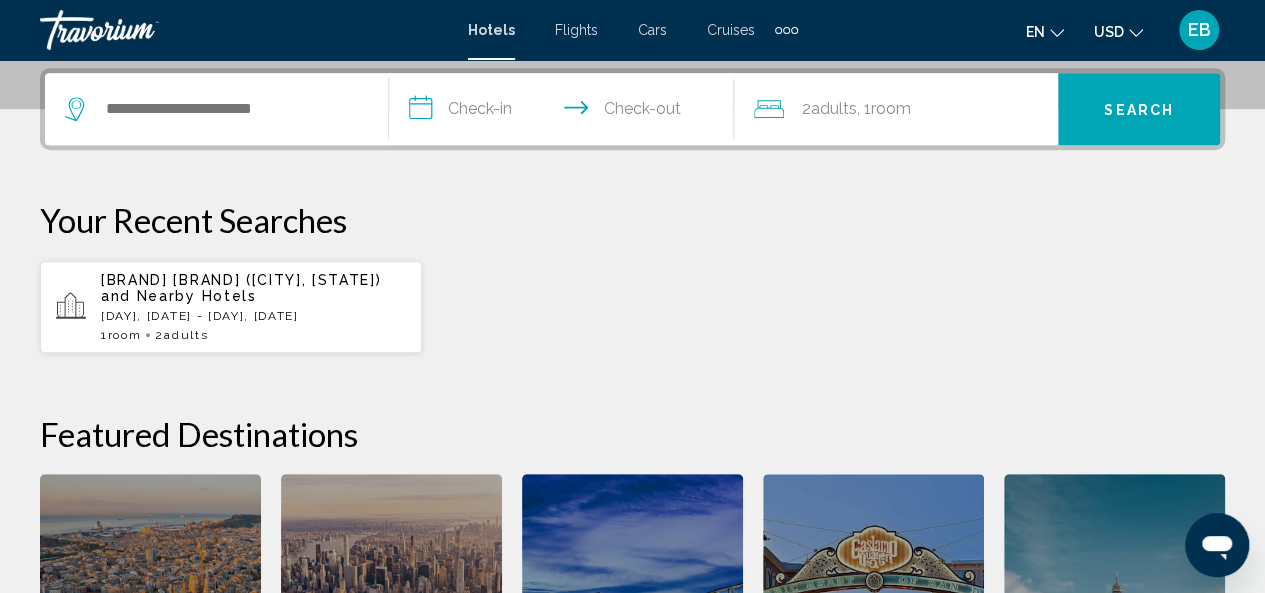 scroll, scrollTop: 494, scrollLeft: 0, axis: vertical 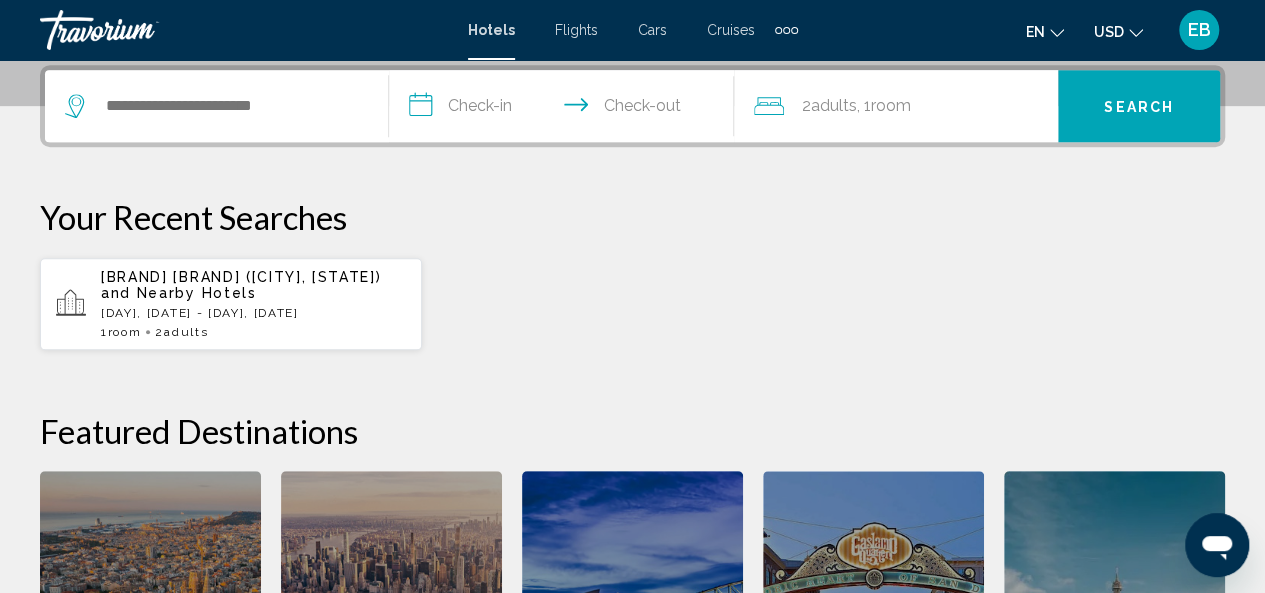 click at bounding box center [216, 106] 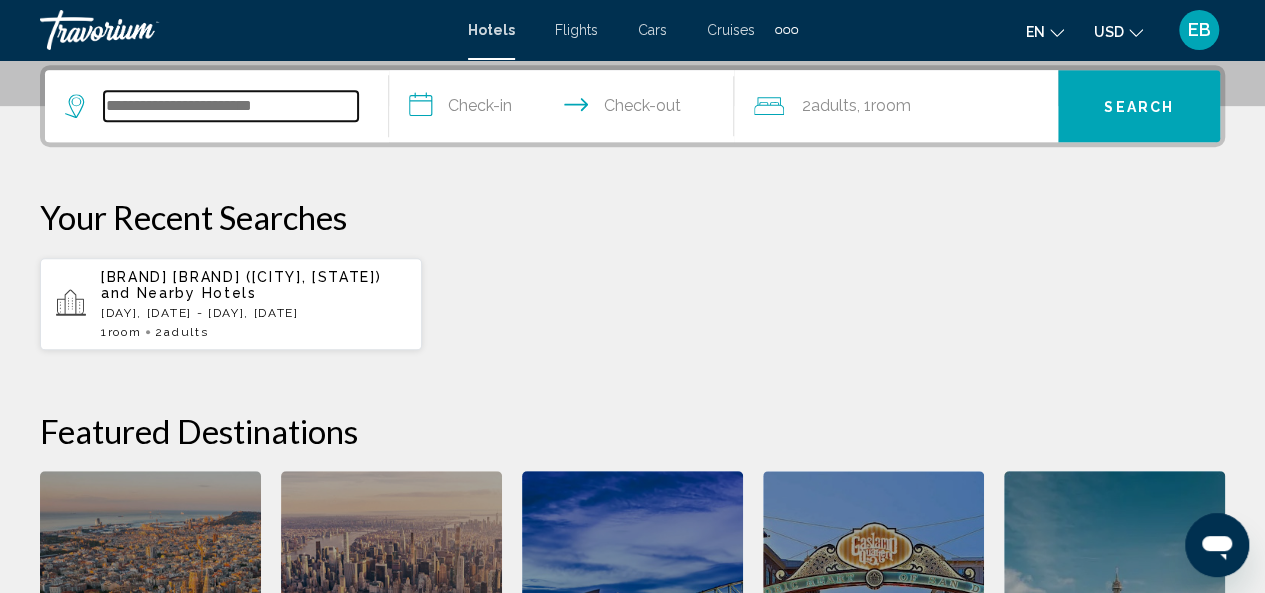 click at bounding box center (231, 106) 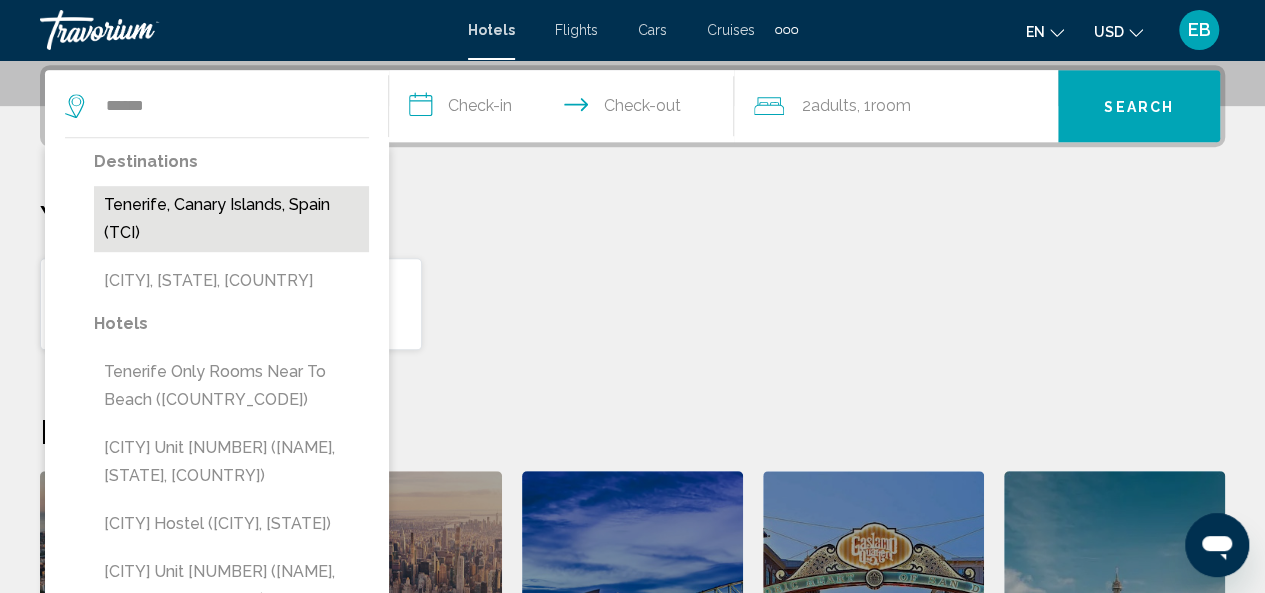 click on "Tenerife, Canary Islands, Spain (TCI)" at bounding box center (231, 219) 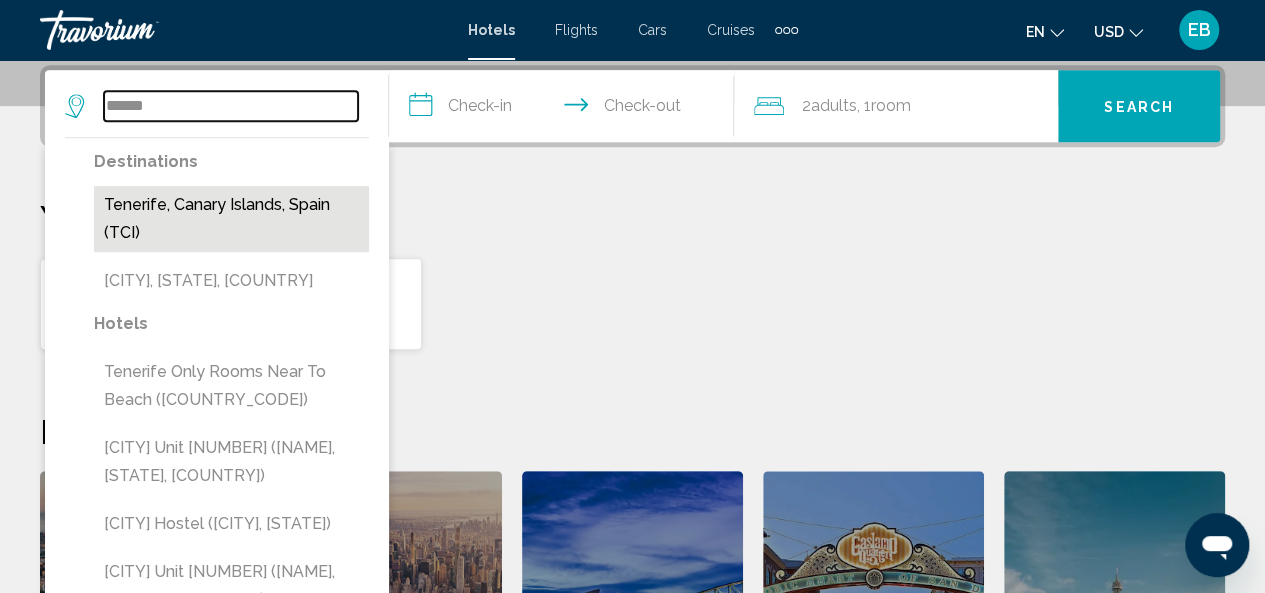 type on "**********" 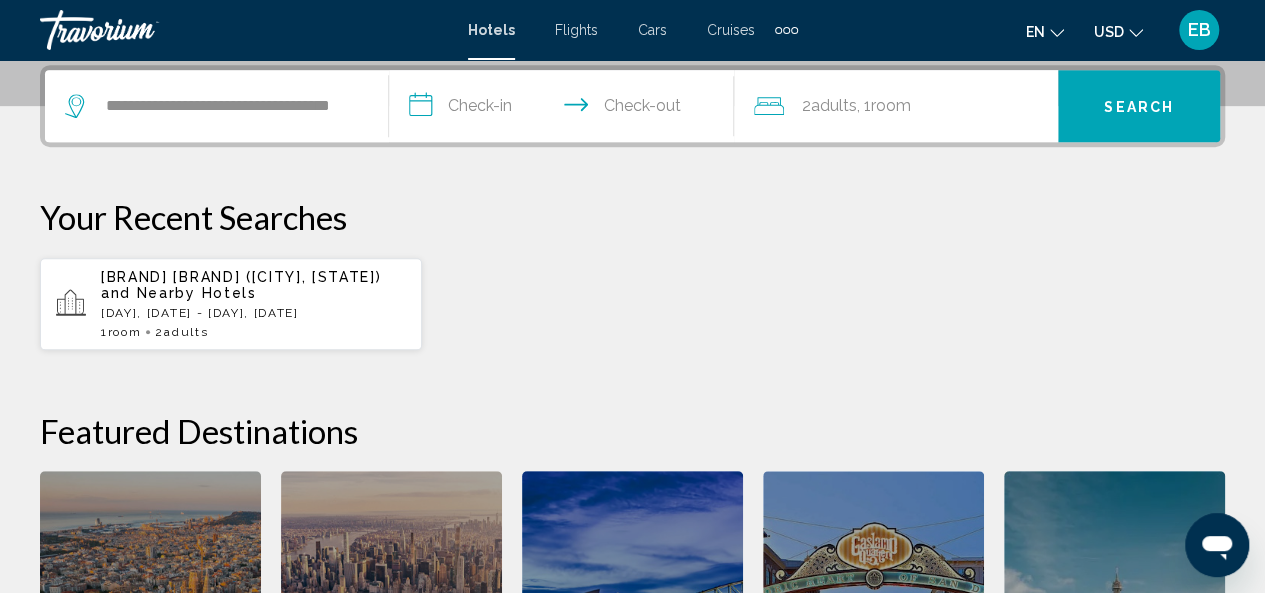click on "**********" at bounding box center [565, 109] 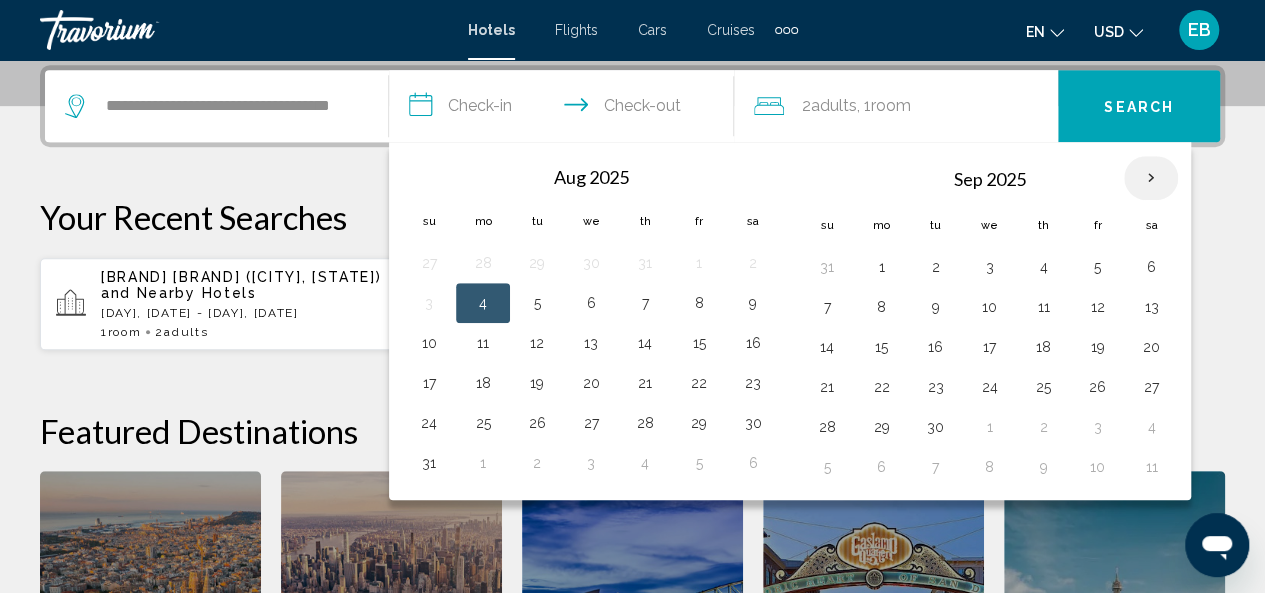 click at bounding box center (1151, 178) 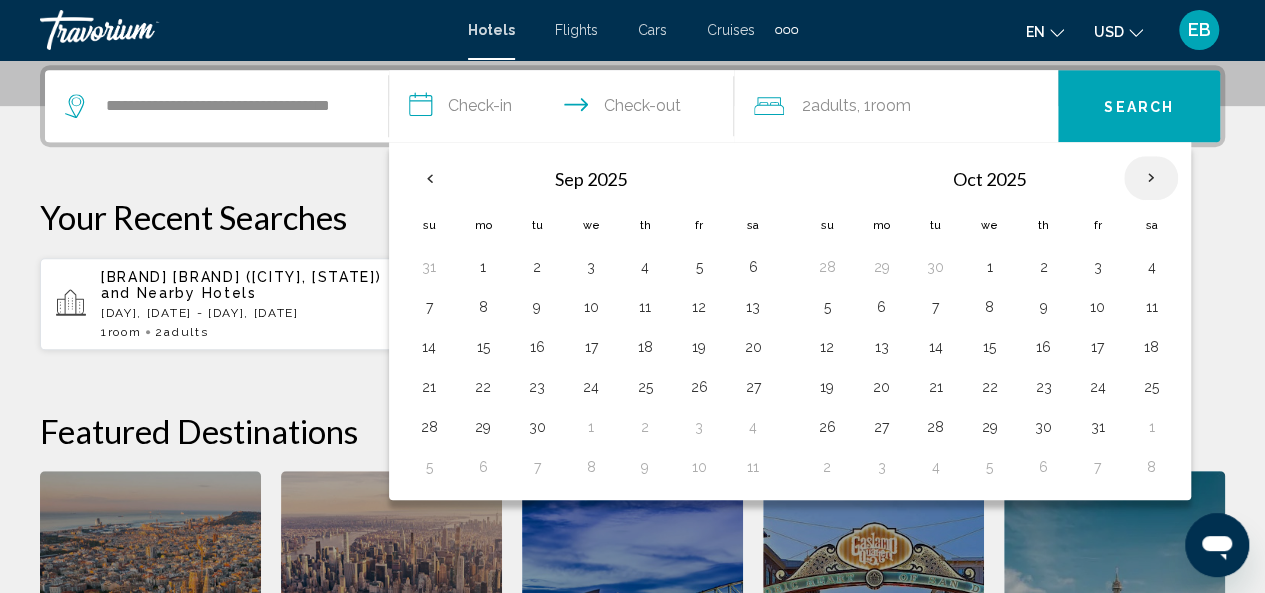 click at bounding box center (1151, 178) 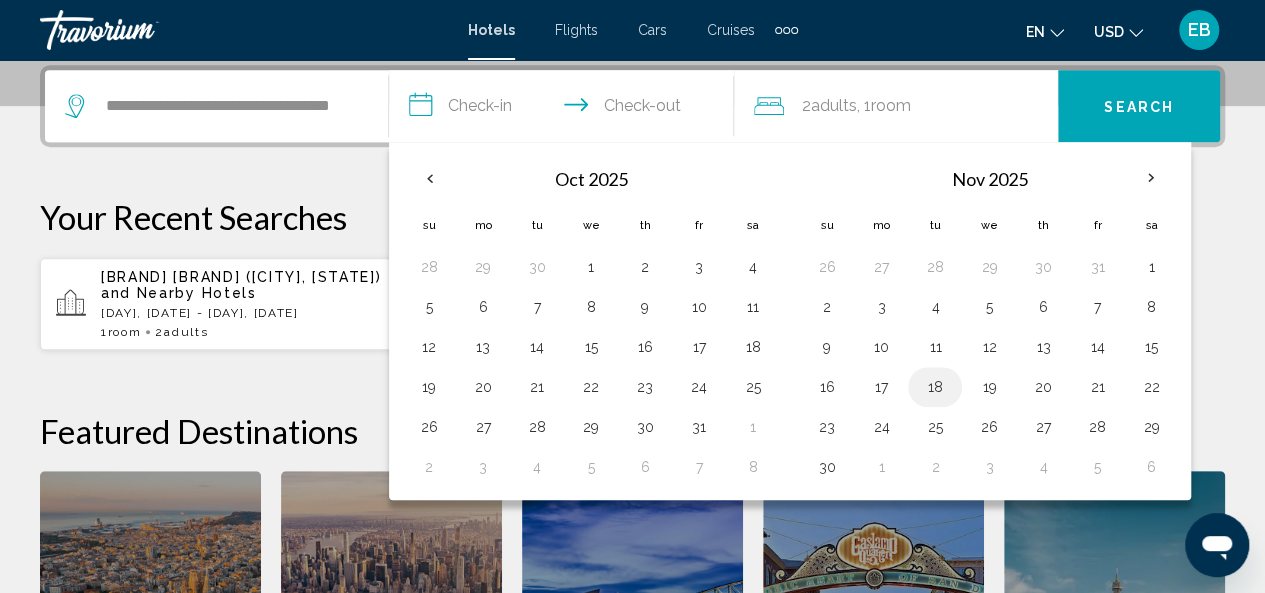 click on "18" at bounding box center [935, 387] 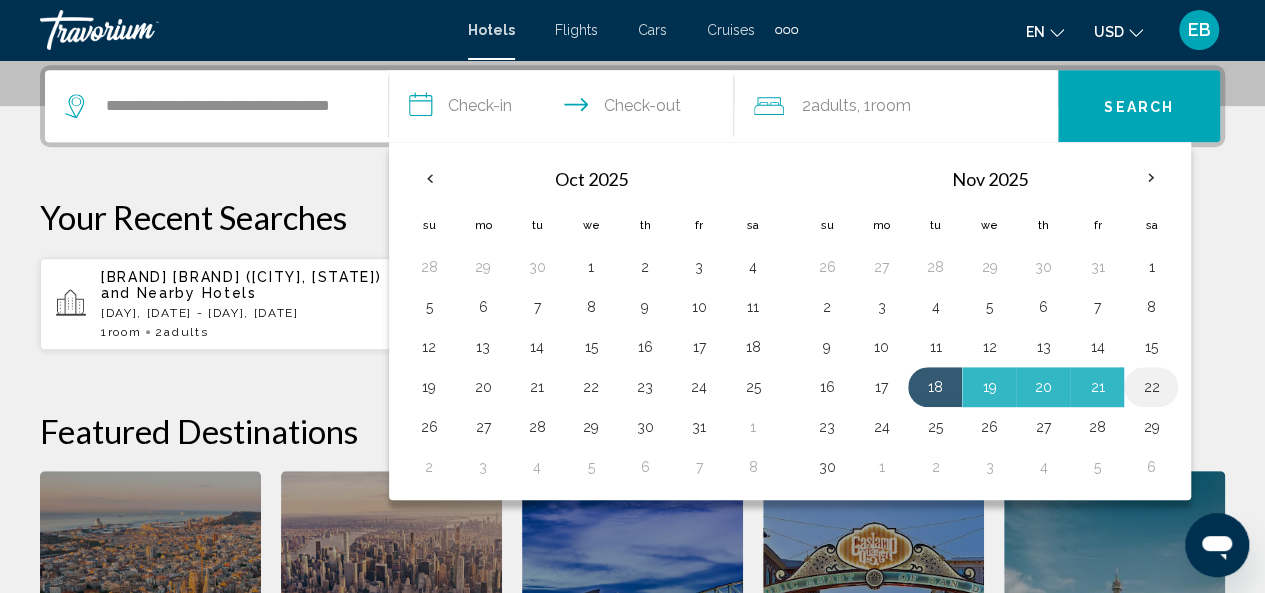 click on "22" at bounding box center [1151, 387] 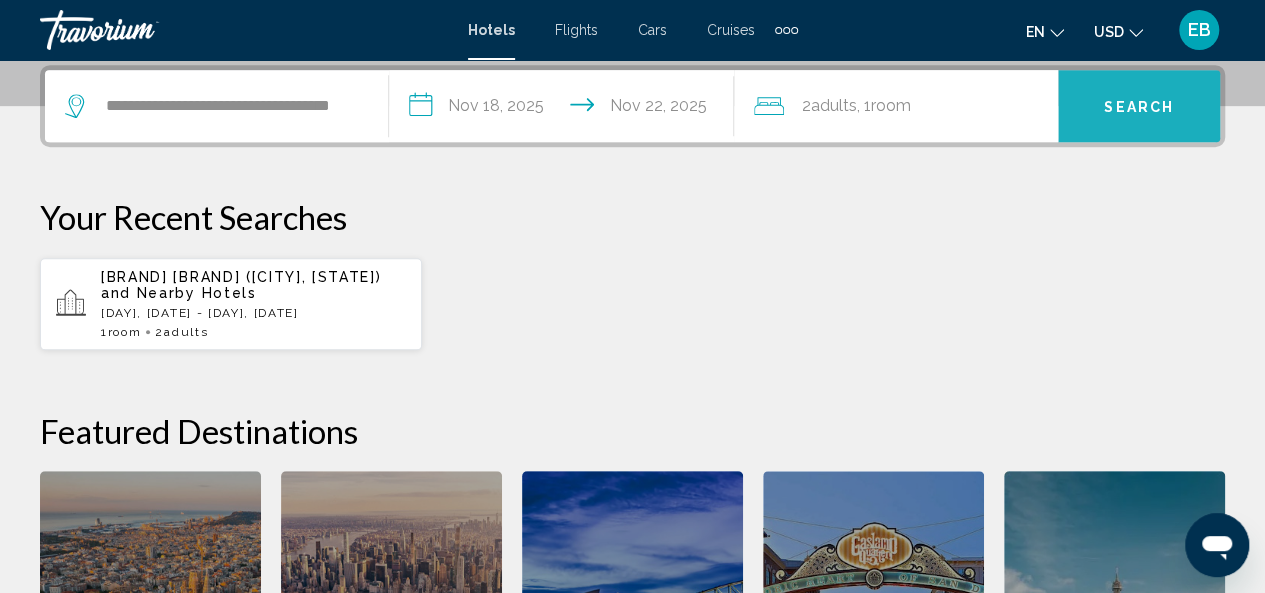 click on "Search" at bounding box center [1139, 106] 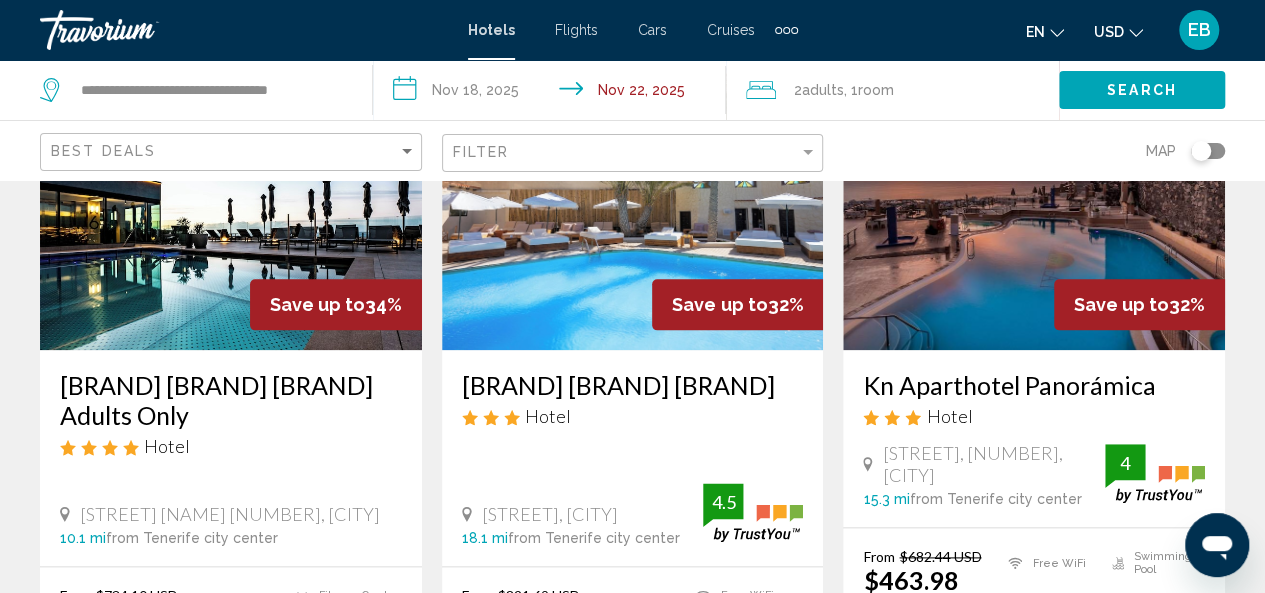 scroll, scrollTop: 1000, scrollLeft: 0, axis: vertical 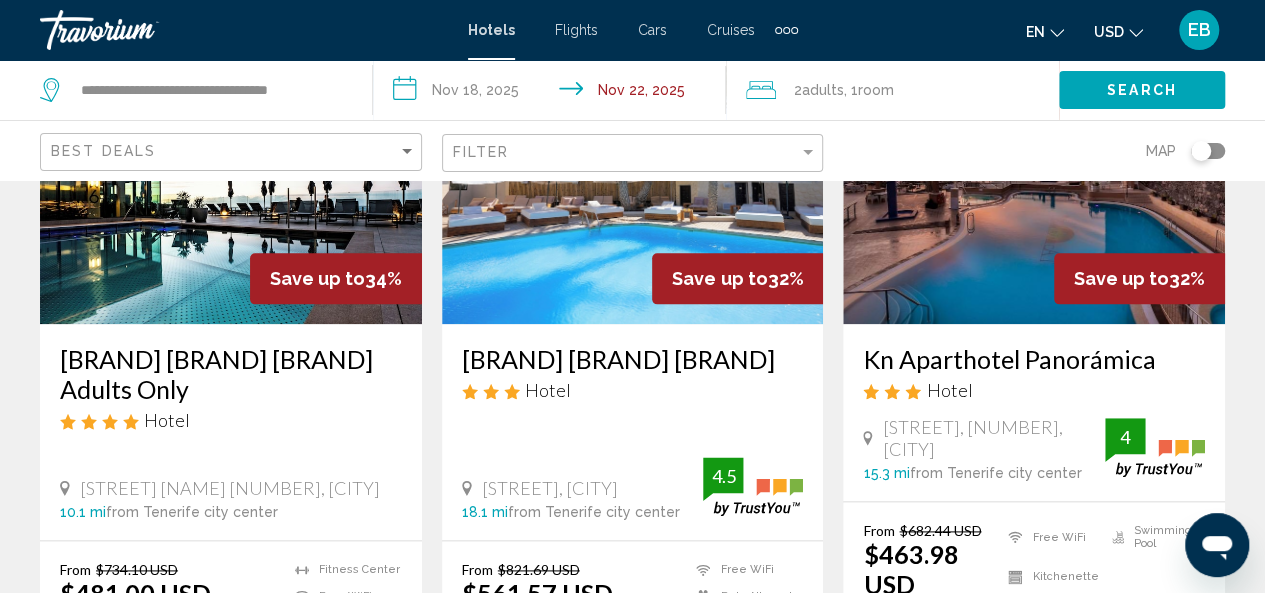 click at bounding box center (231, 164) 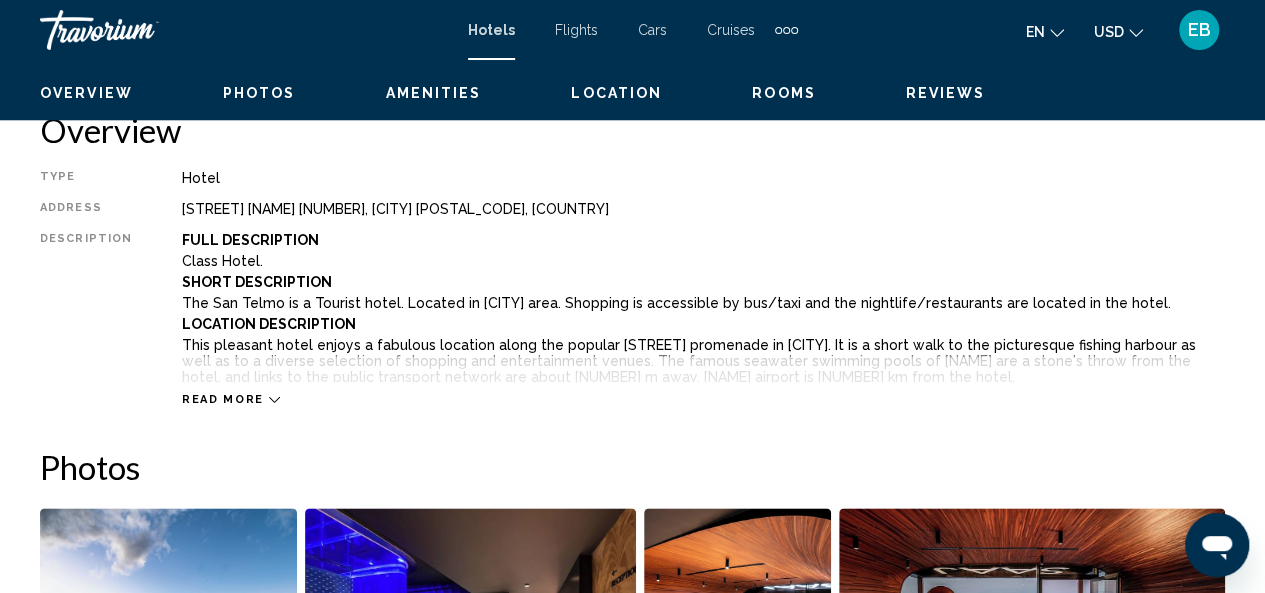 scroll, scrollTop: 238, scrollLeft: 0, axis: vertical 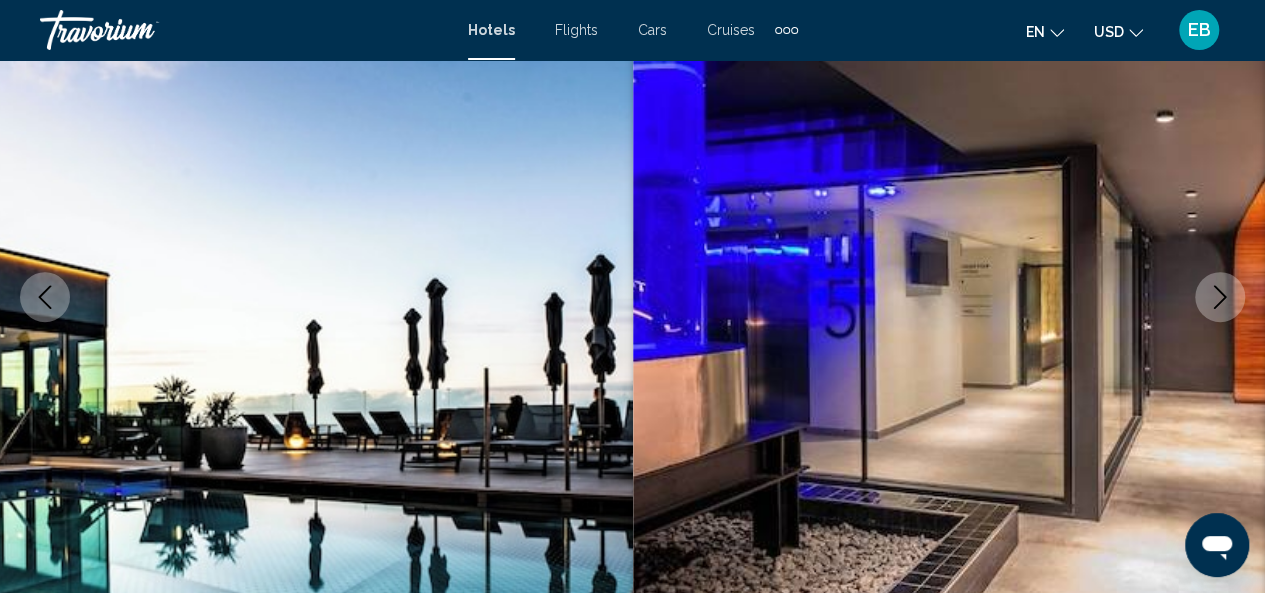 type 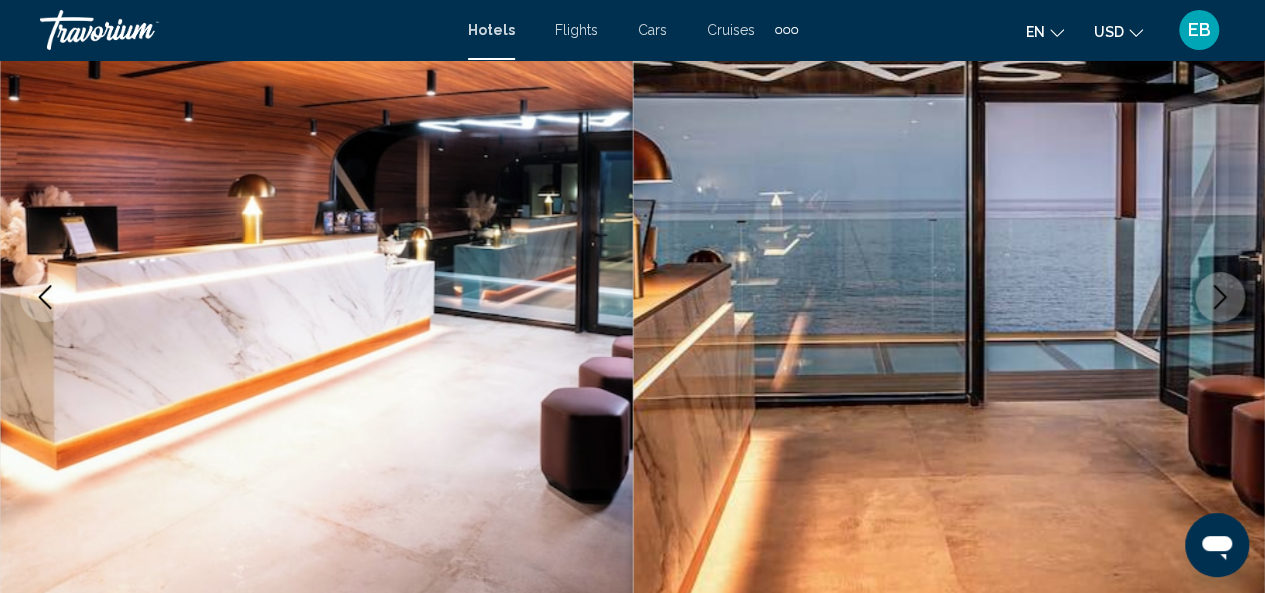click at bounding box center [1220, 297] 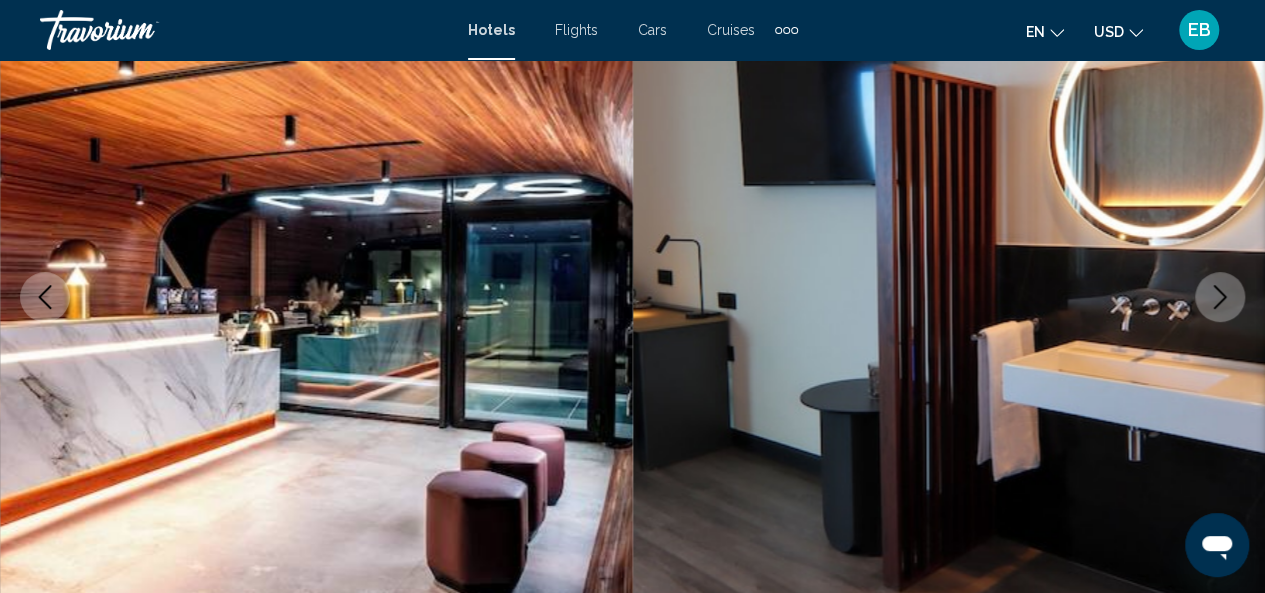 click at bounding box center (1220, 297) 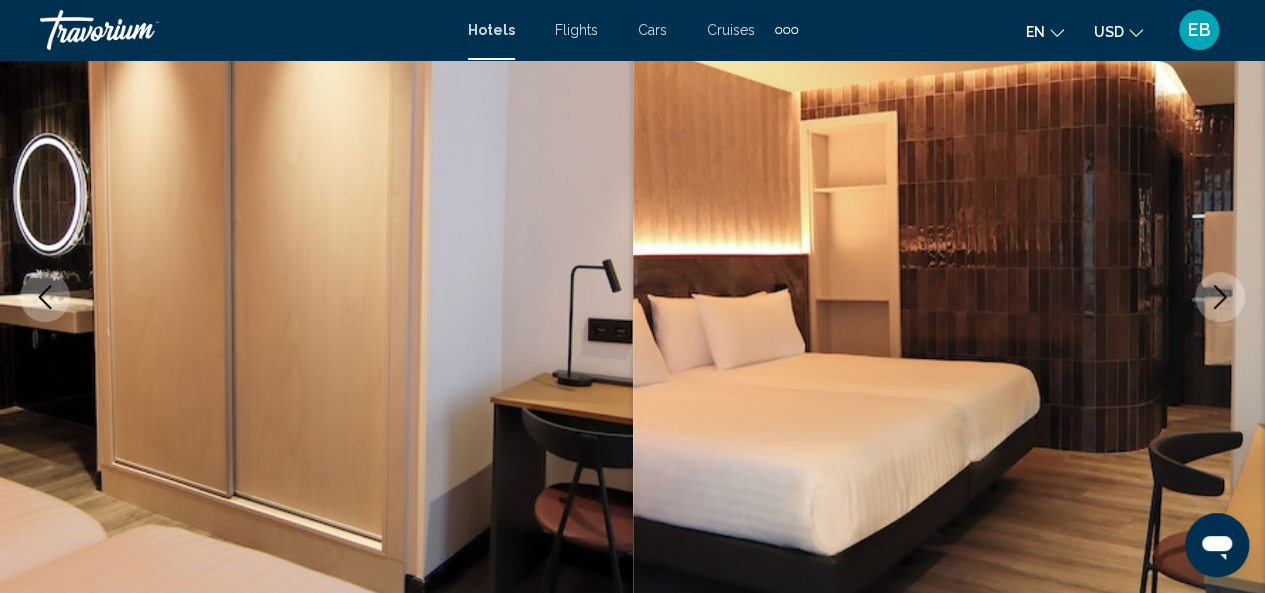 click at bounding box center [1220, 297] 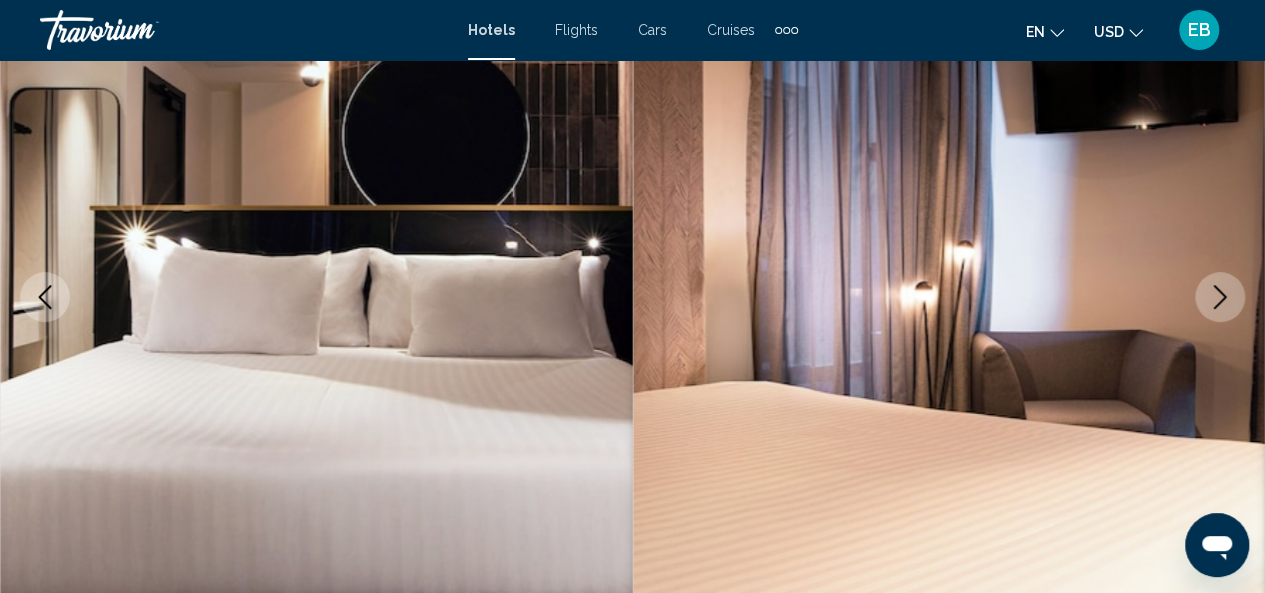 click at bounding box center [1220, 297] 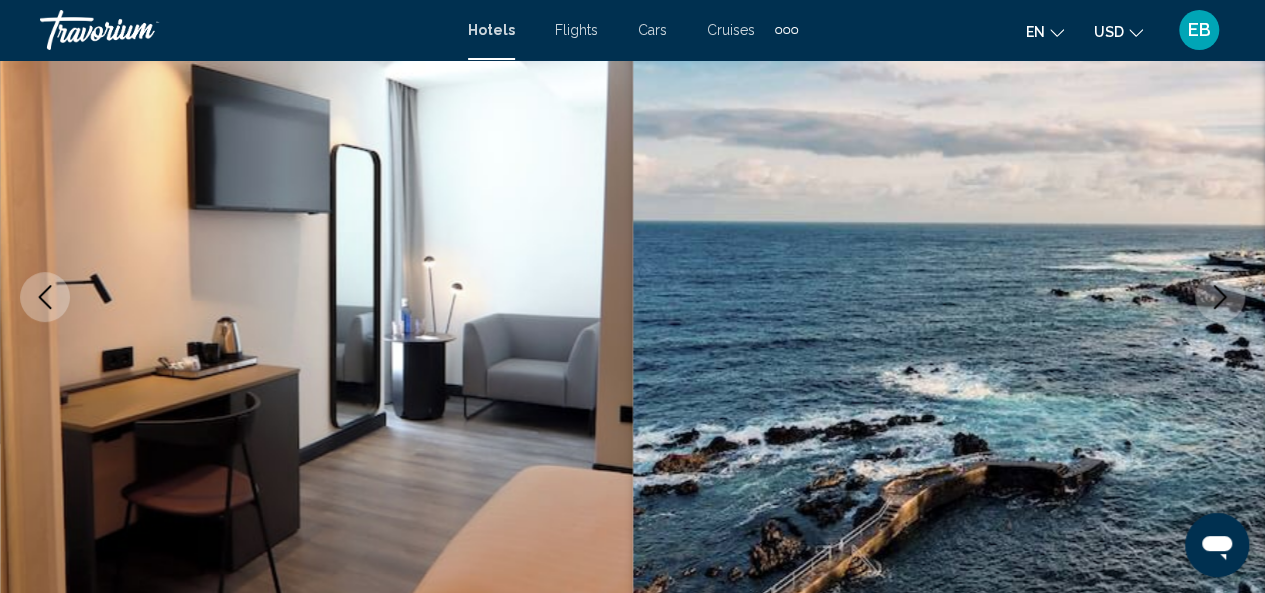 click at bounding box center (1220, 297) 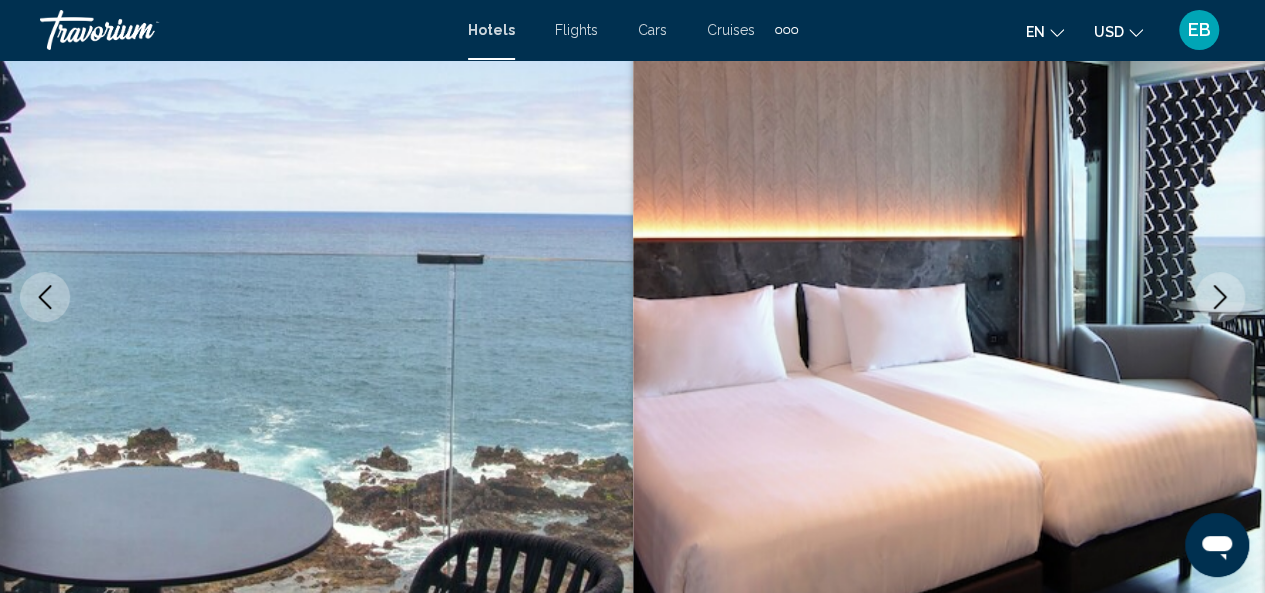 click at bounding box center [1220, 297] 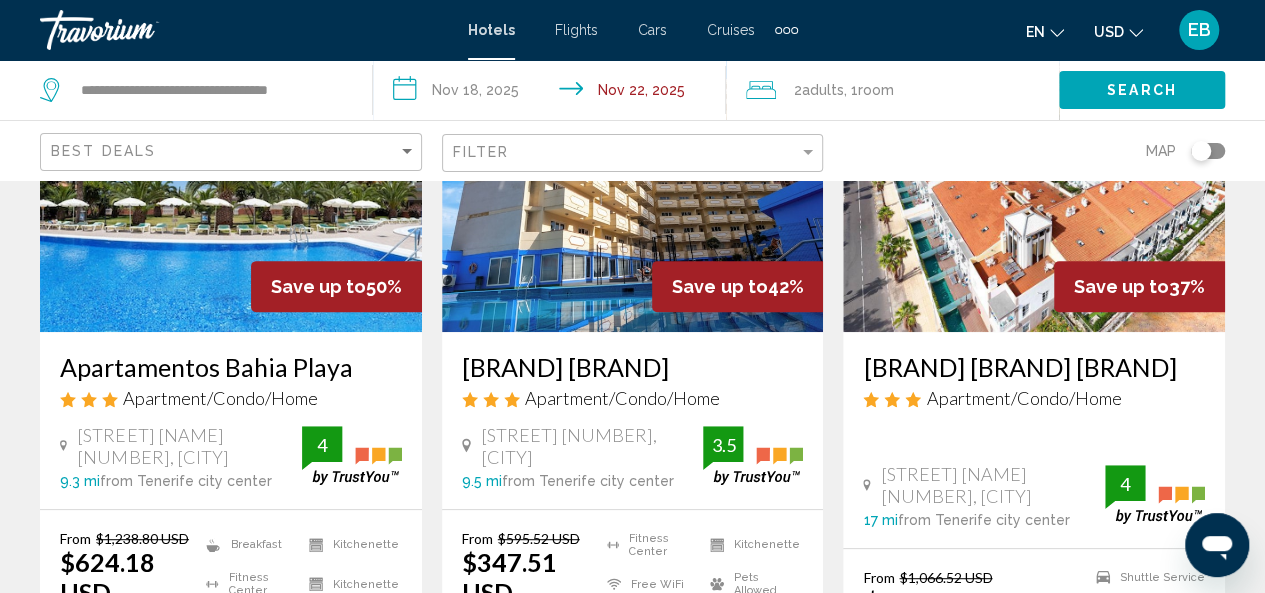 scroll, scrollTop: 0, scrollLeft: 0, axis: both 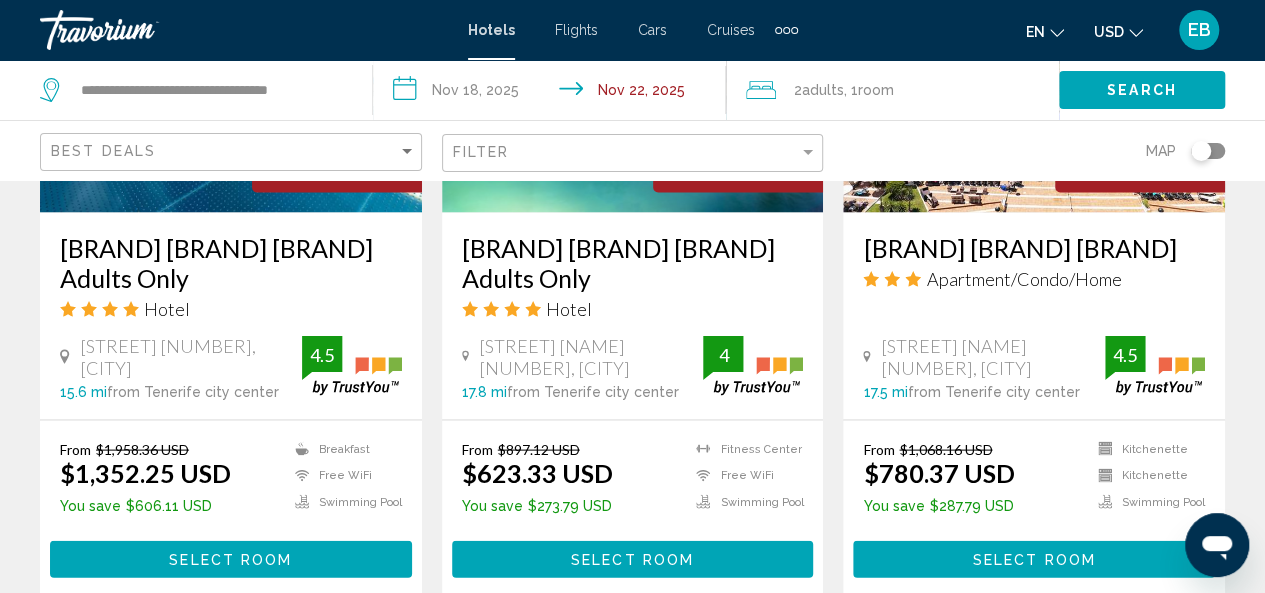 click on "[BRAND] [BRAND] [BRAND] Adults Only" at bounding box center (231, 262) 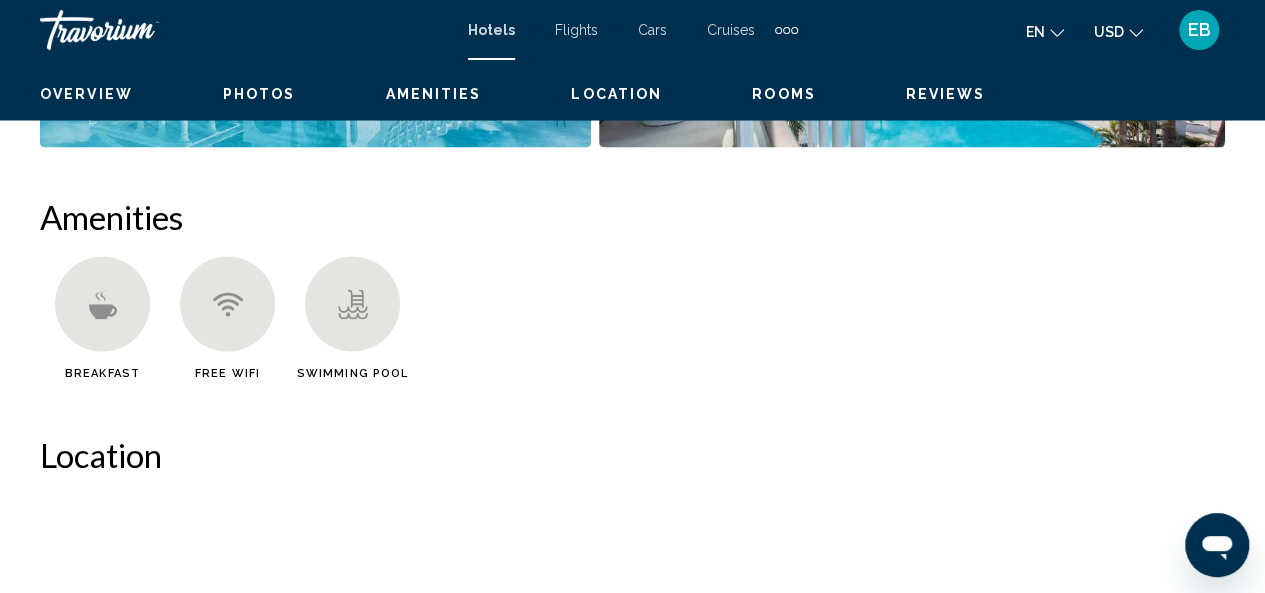 scroll, scrollTop: 238, scrollLeft: 0, axis: vertical 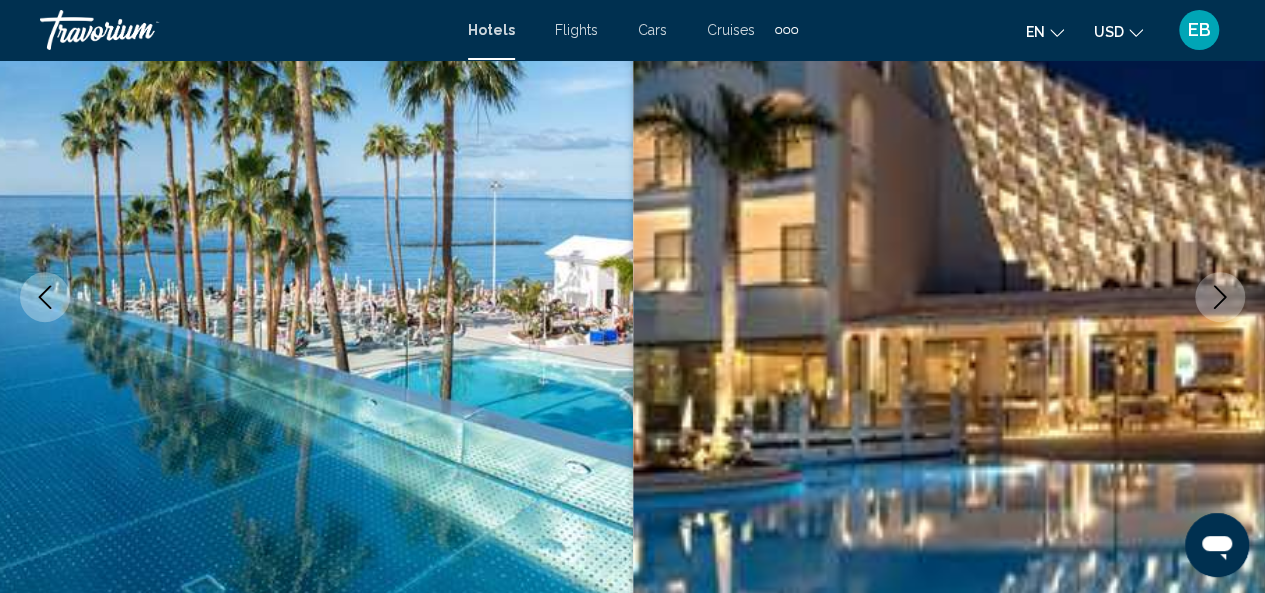 click 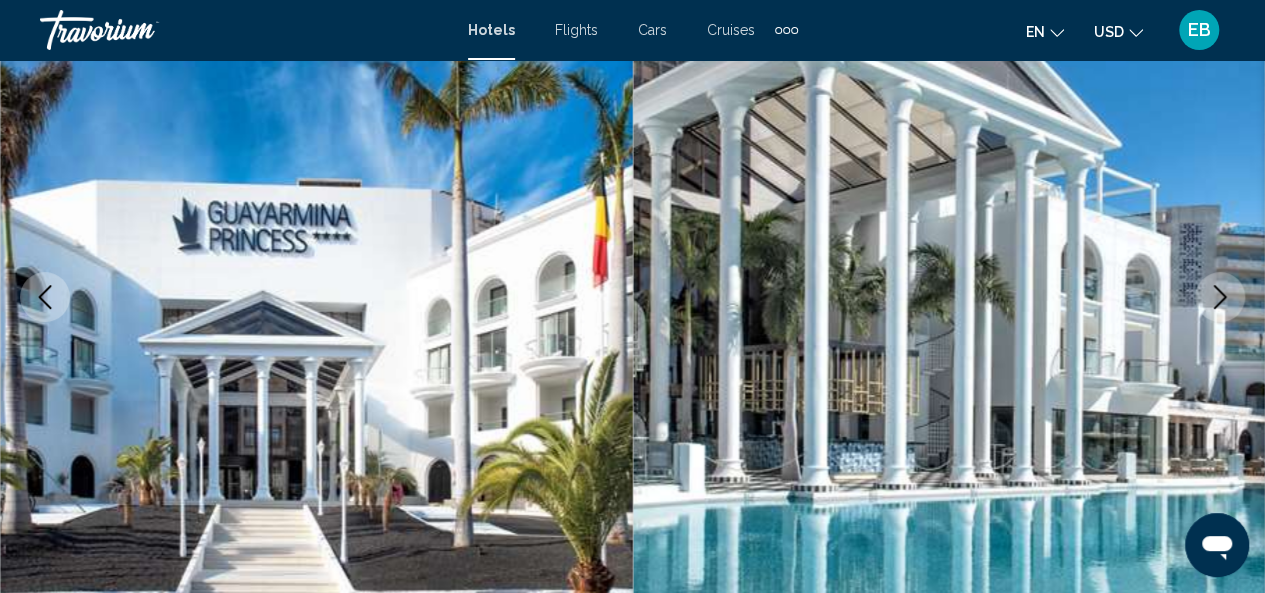 click 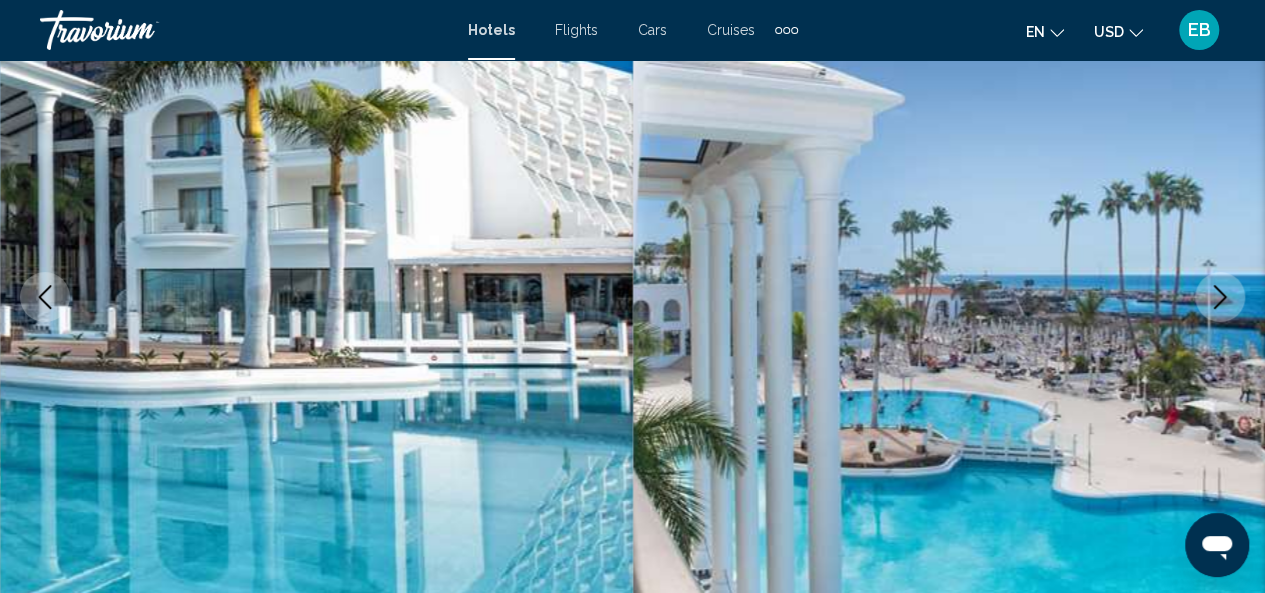 click 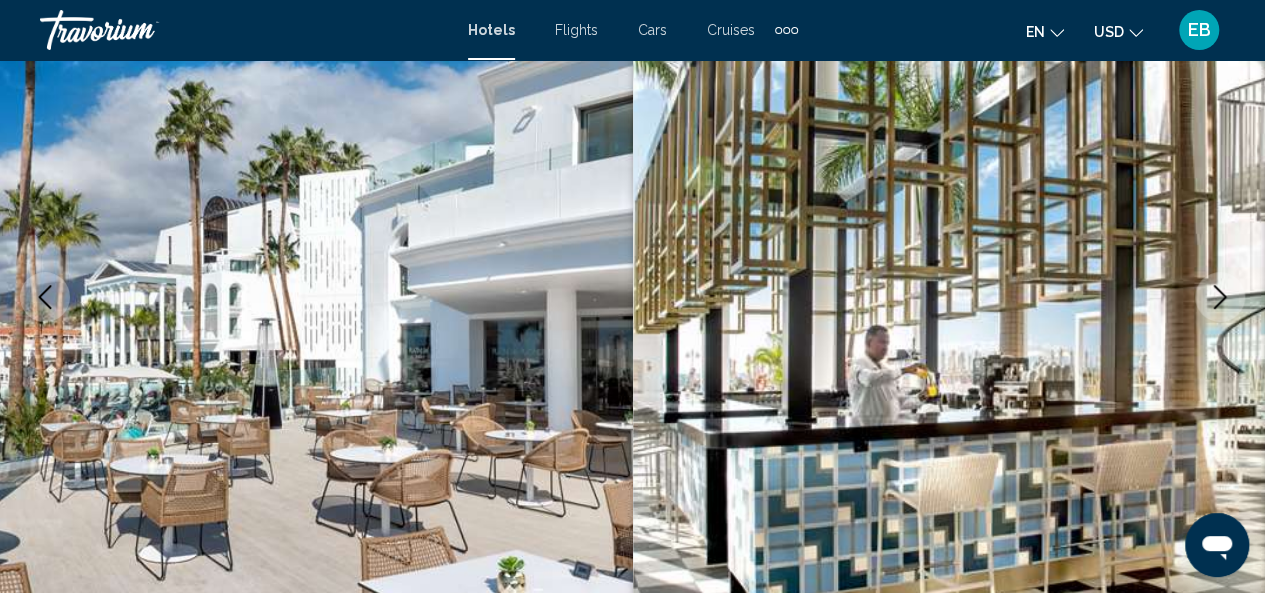 click 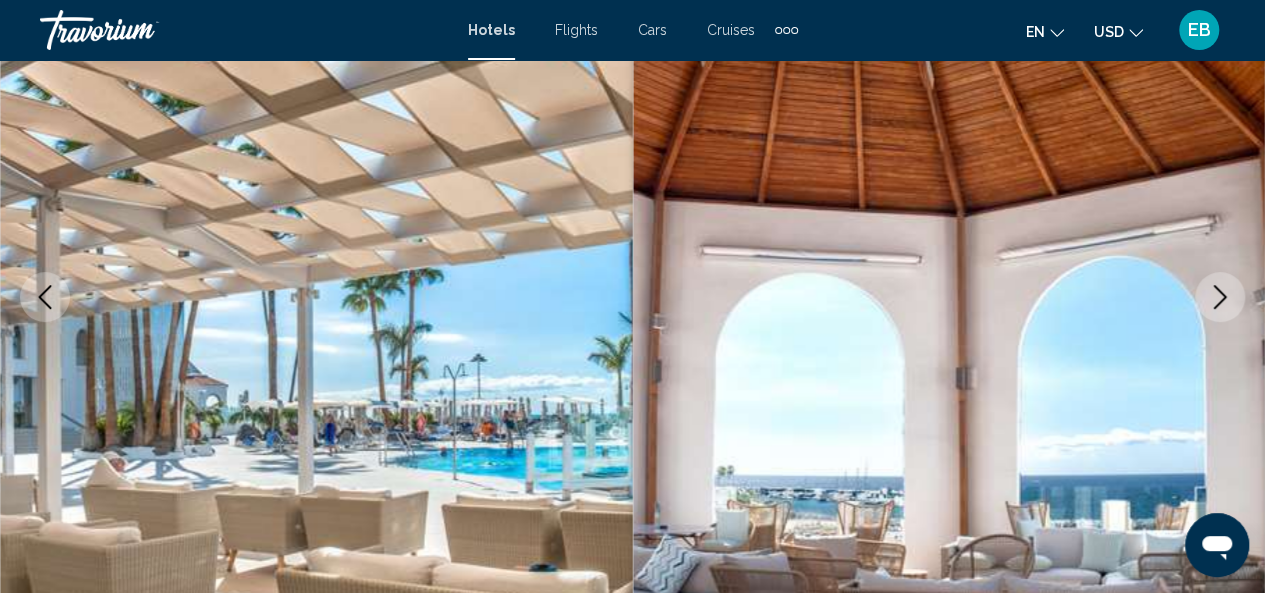 click 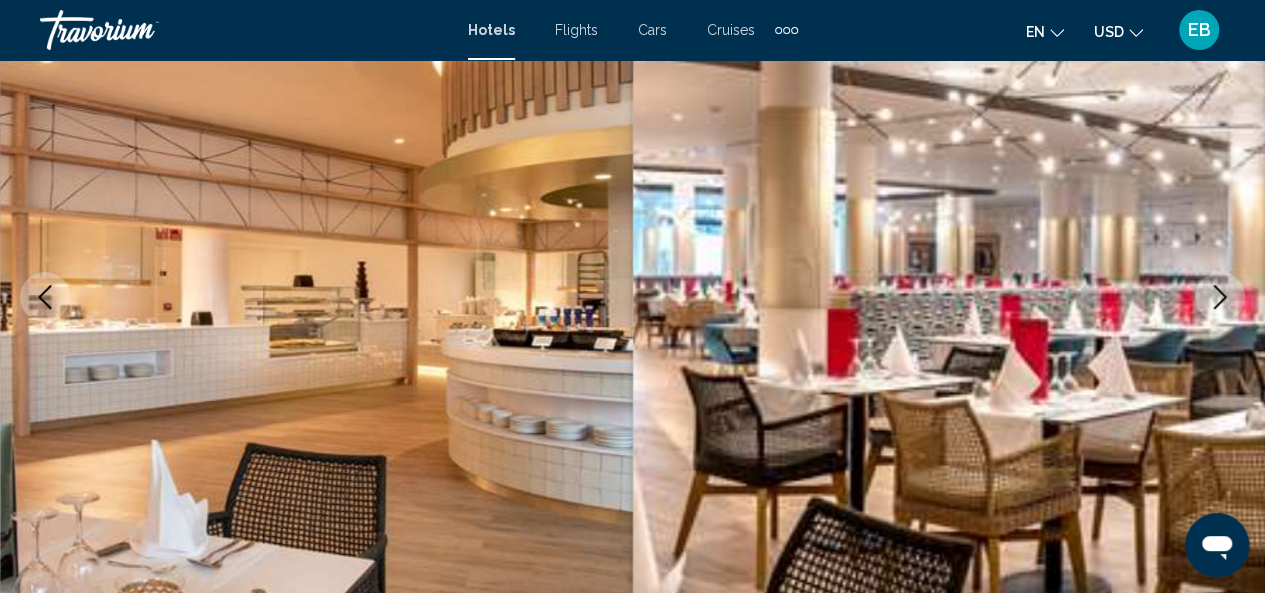 click 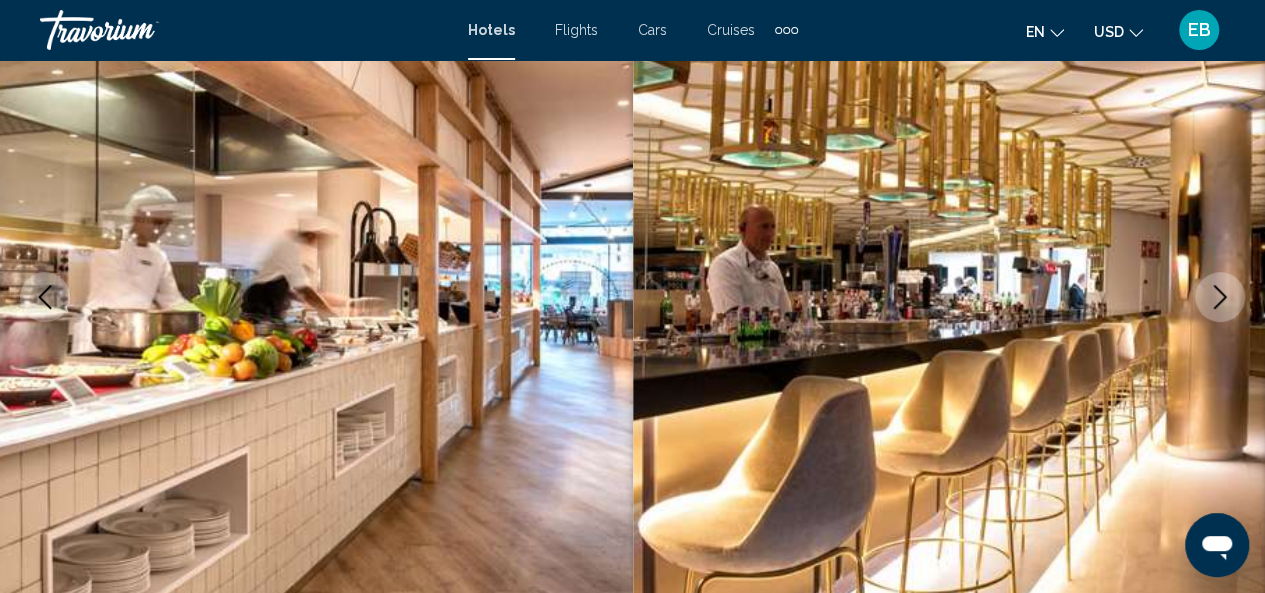 click 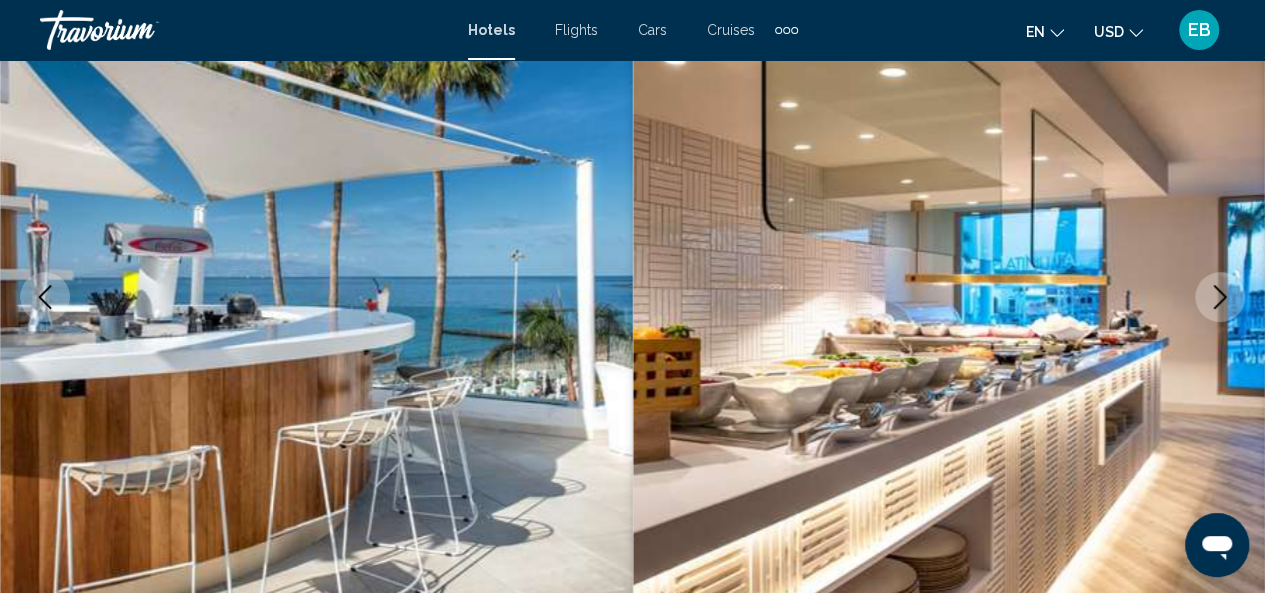click 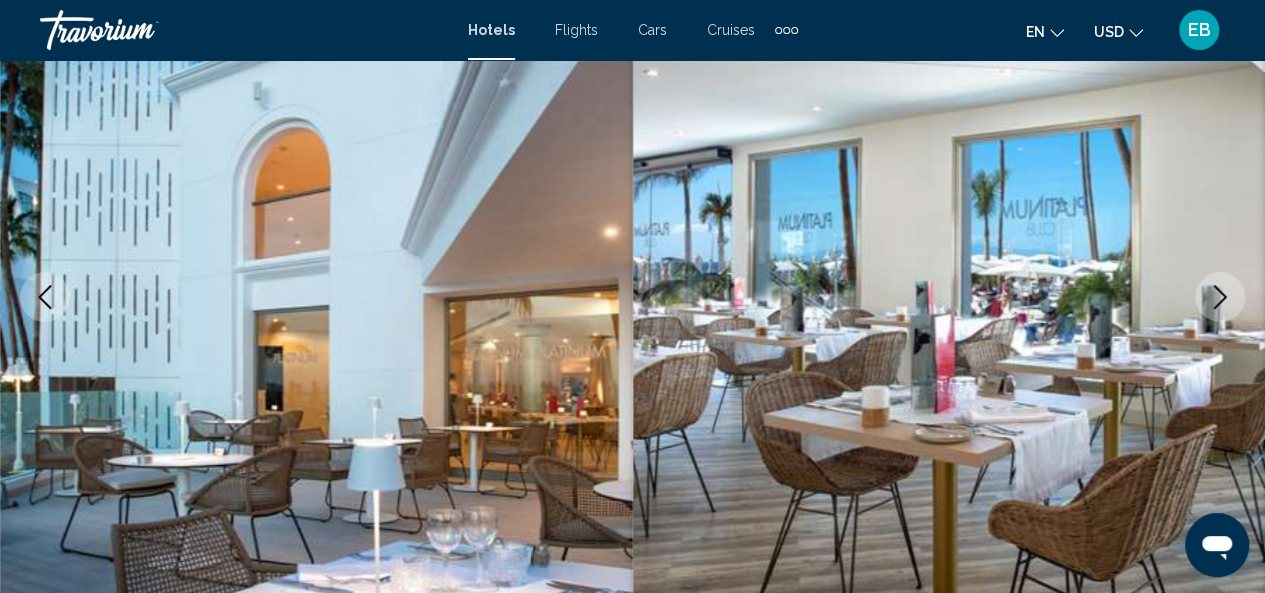 click 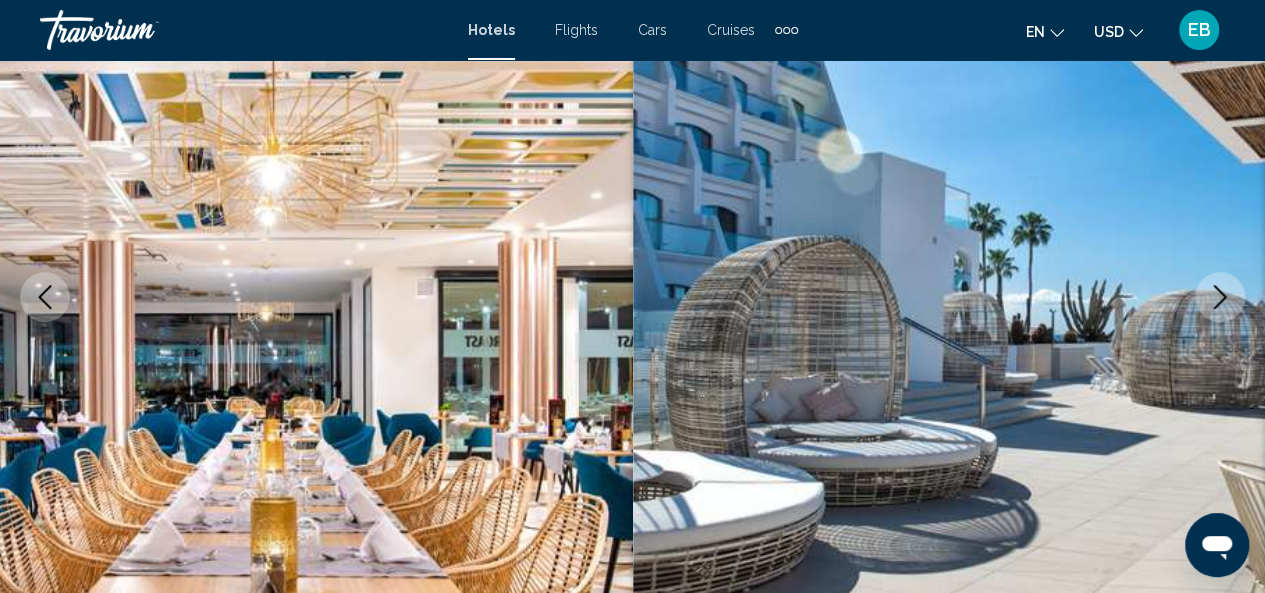 click 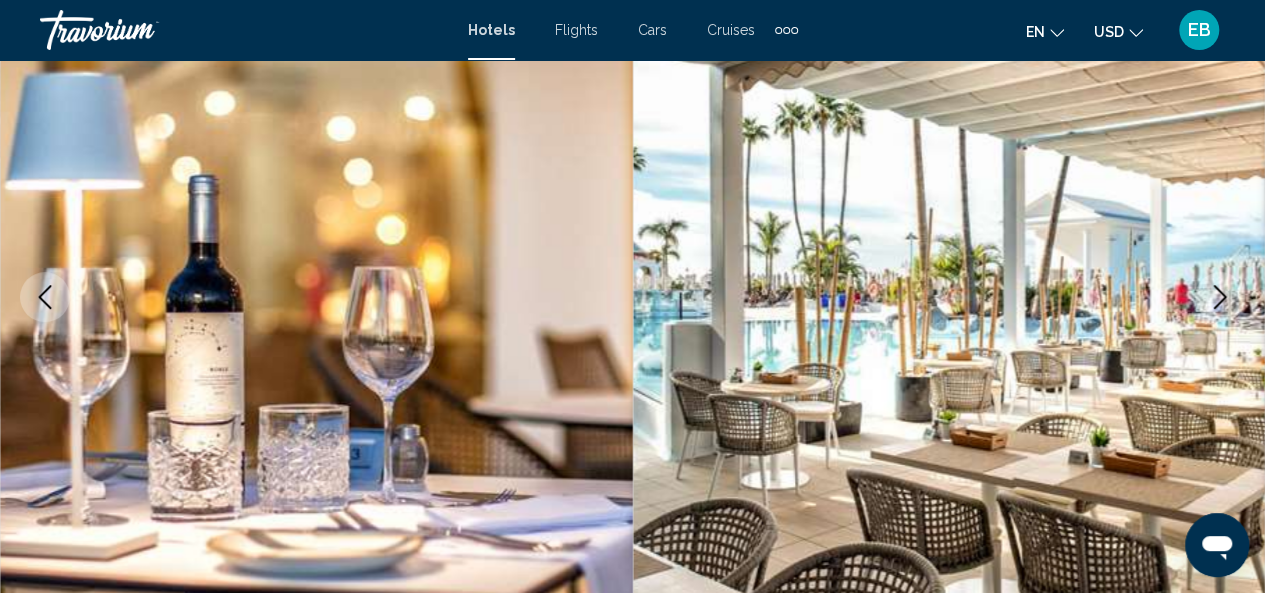 click 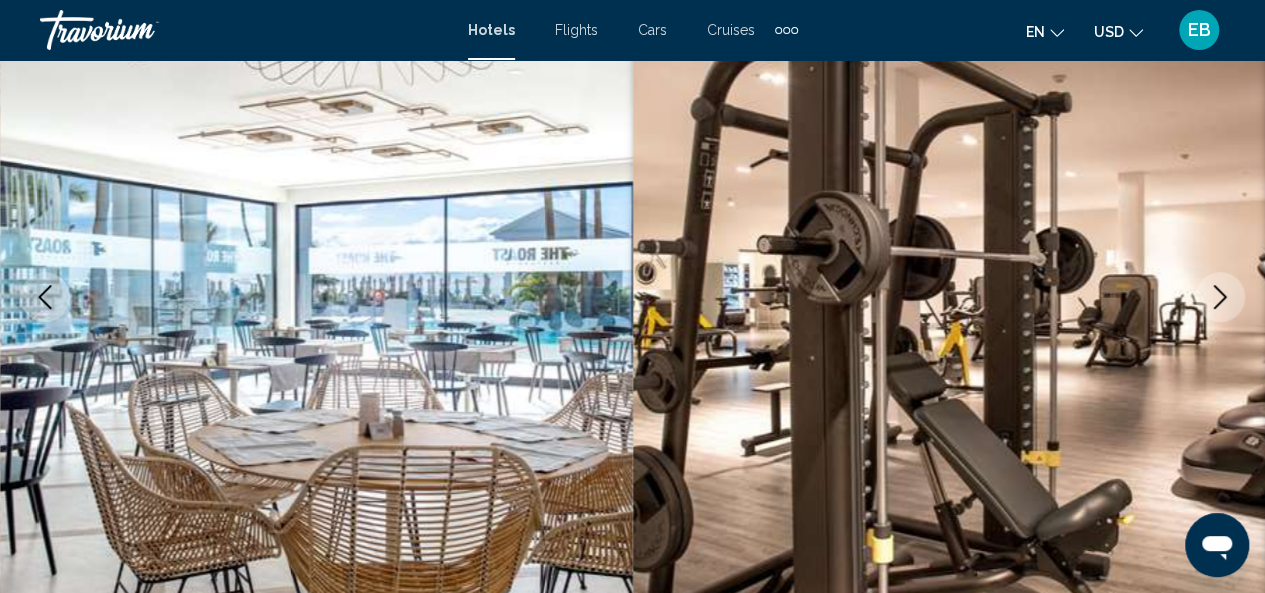 click 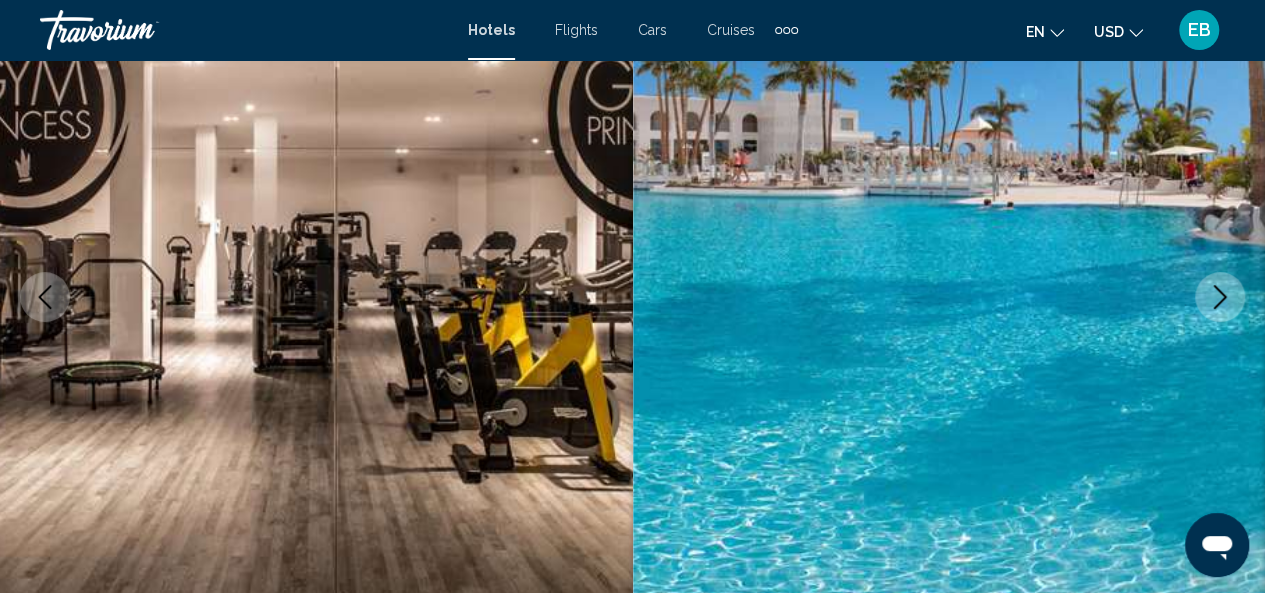 click 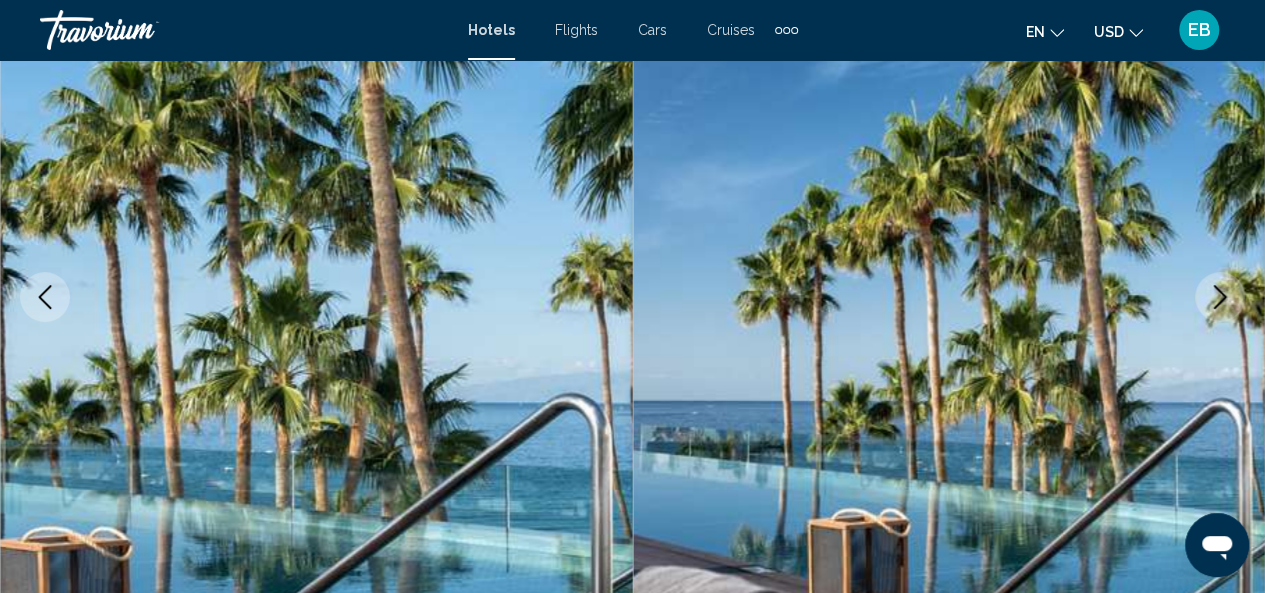 click 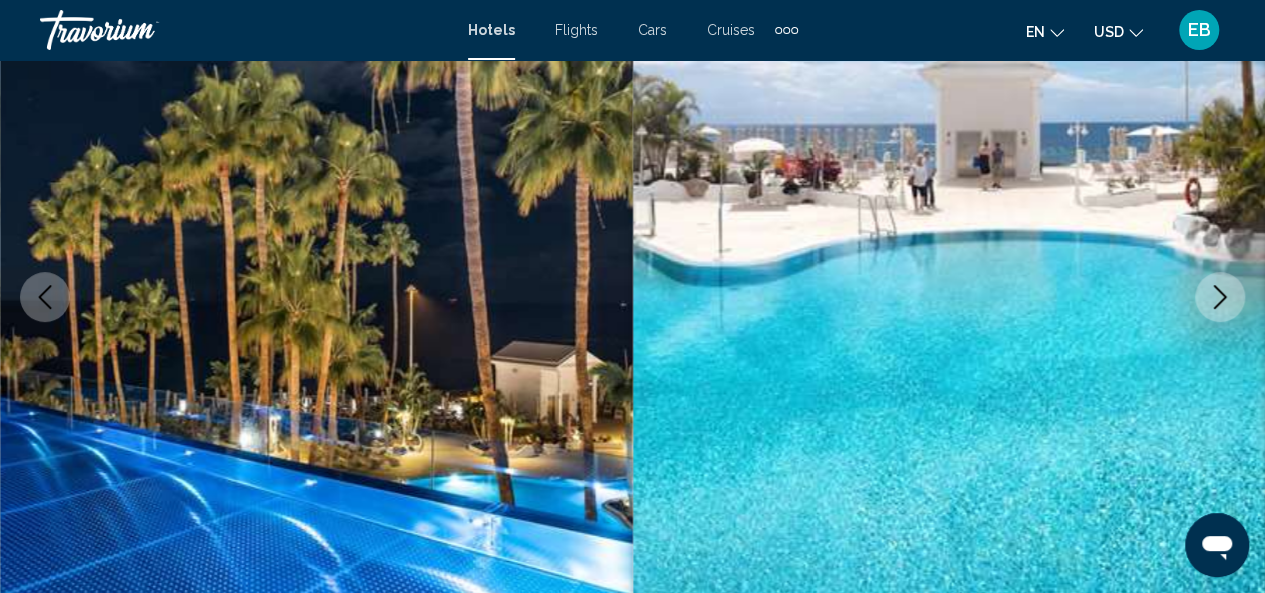 click 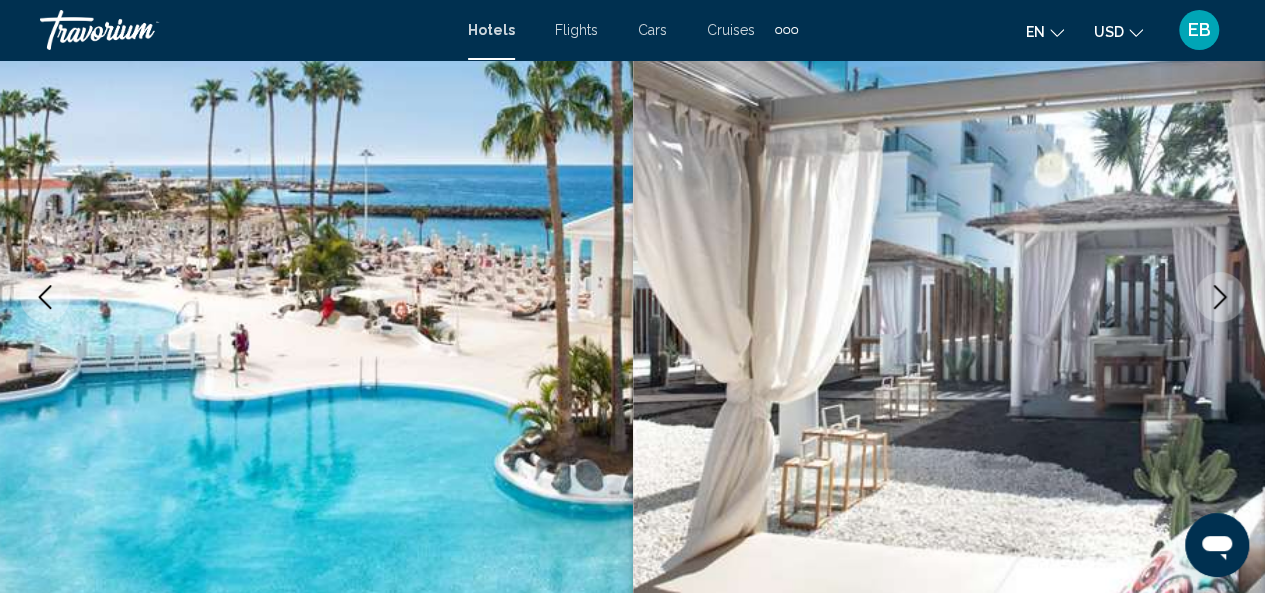 click 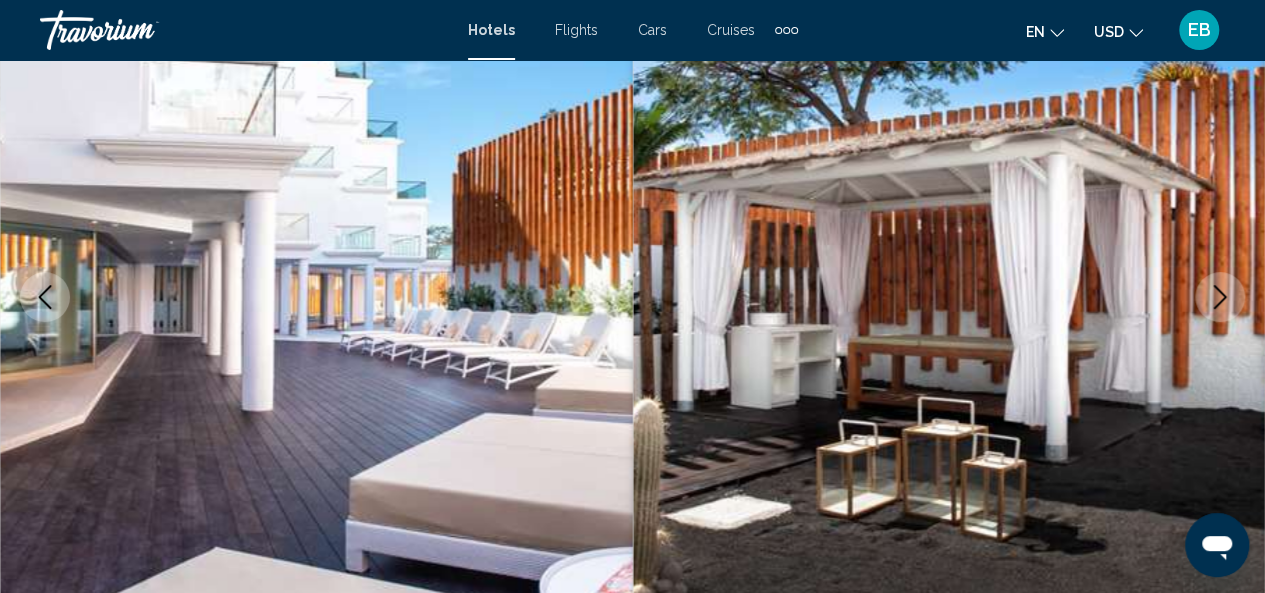 click 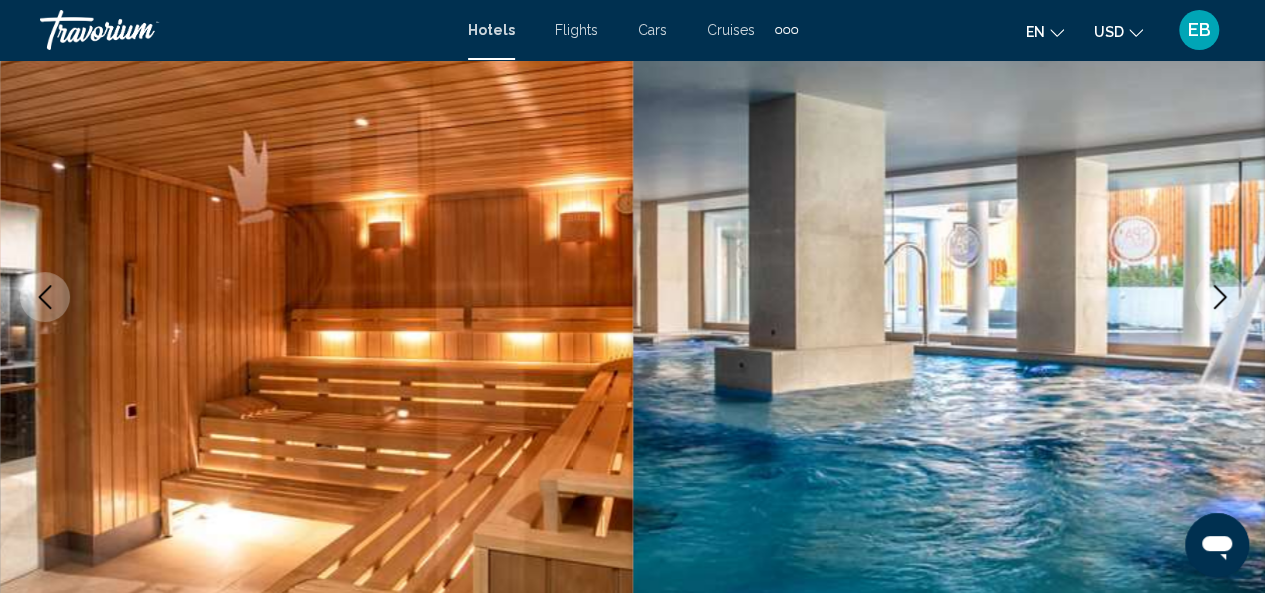 click 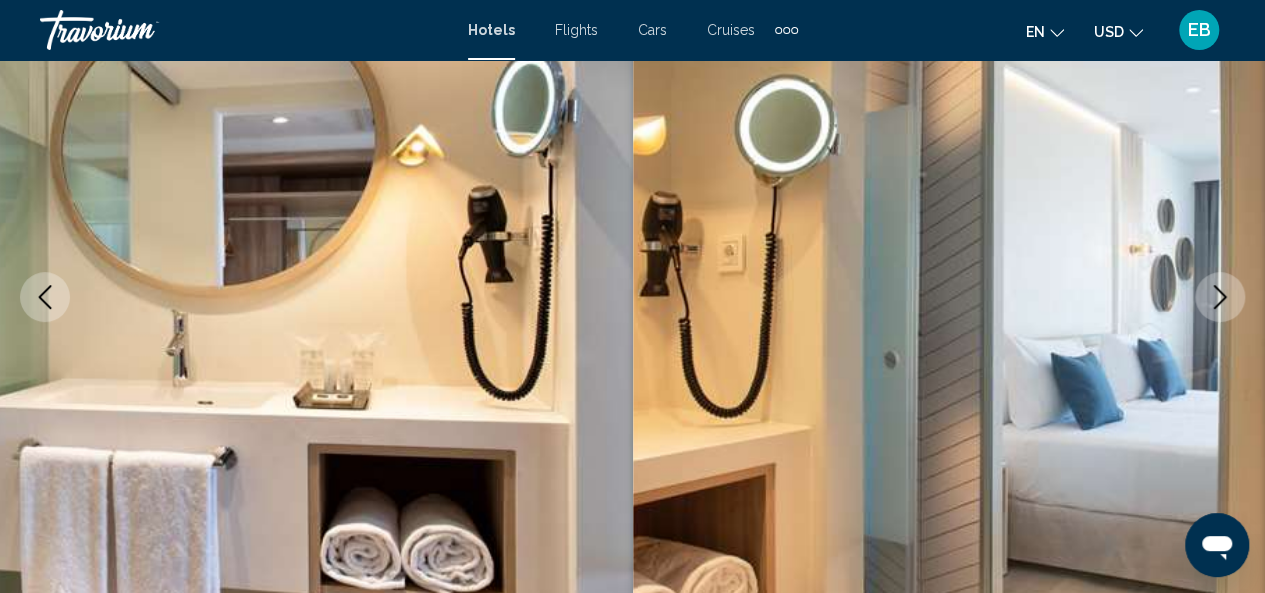 click 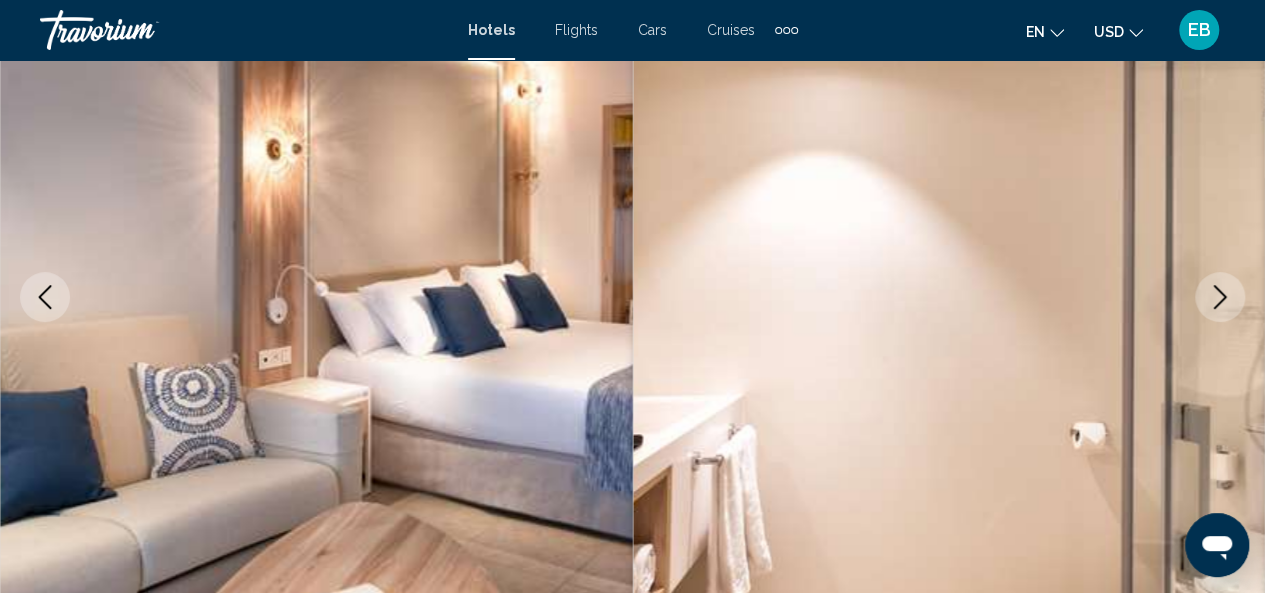 click 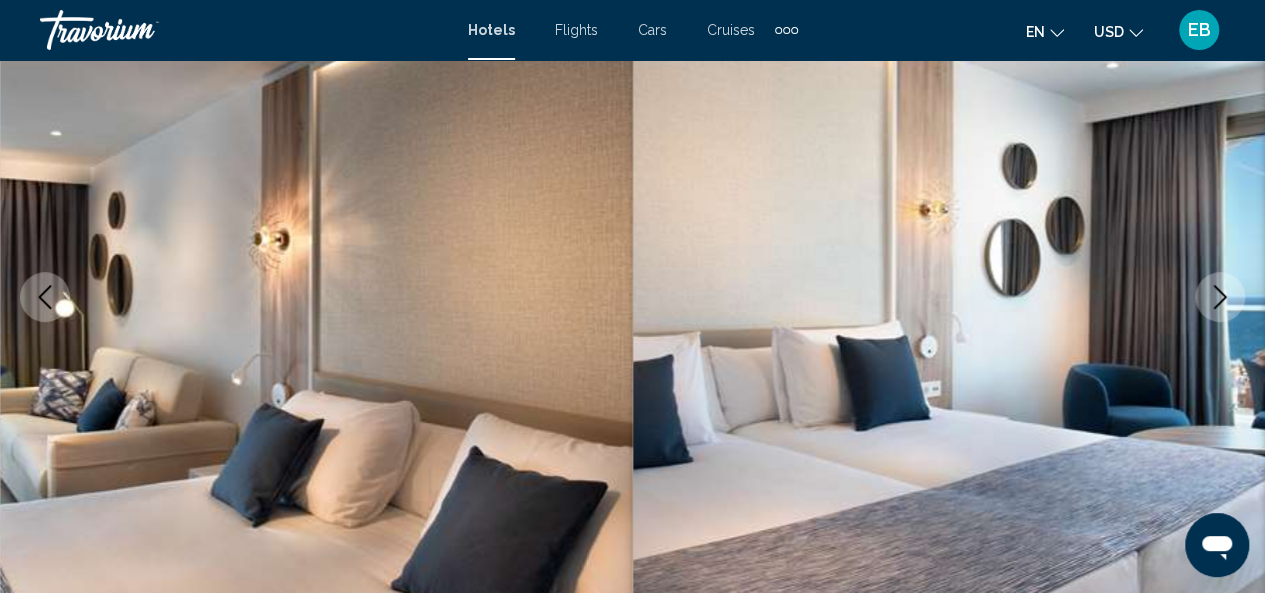 click 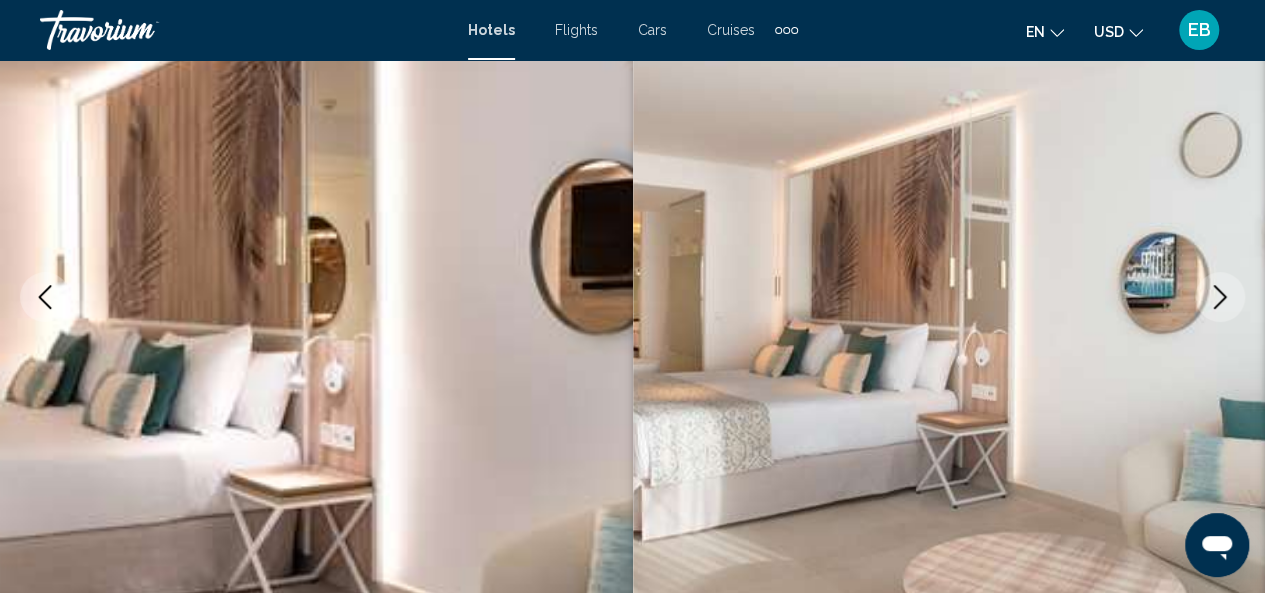 click 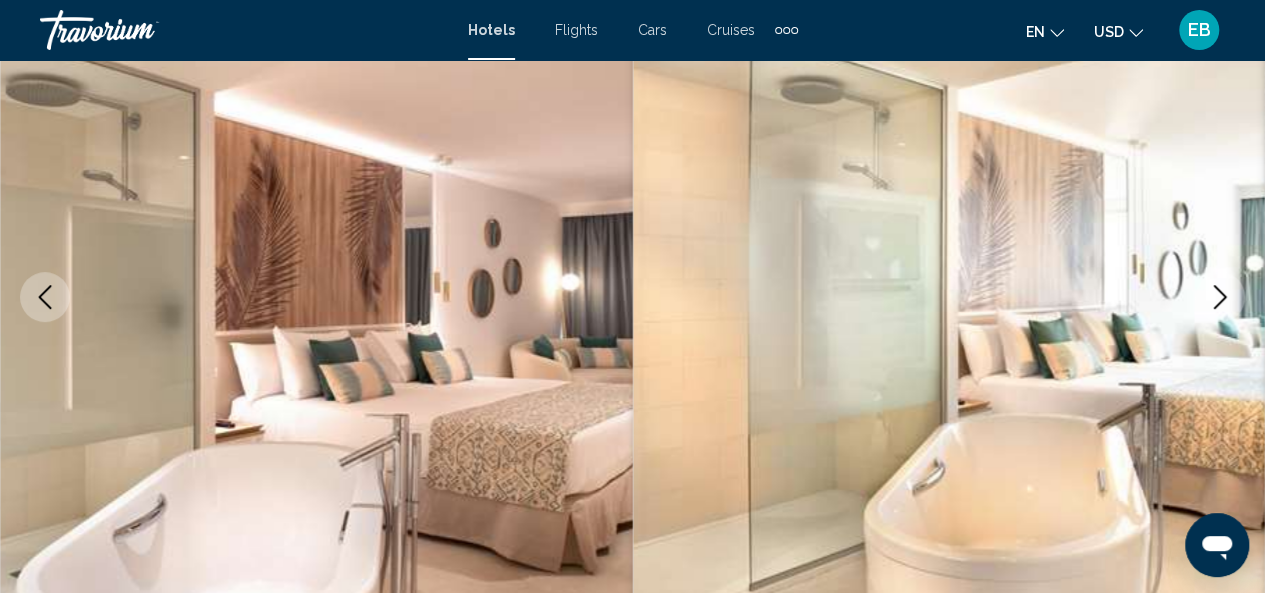 click 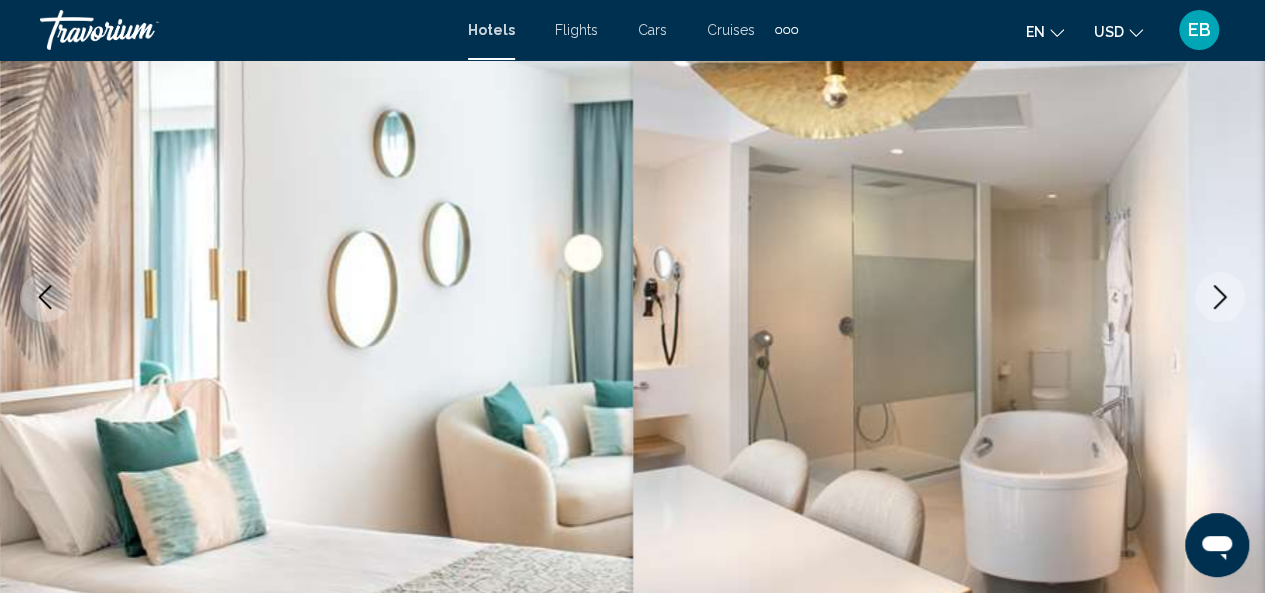 click 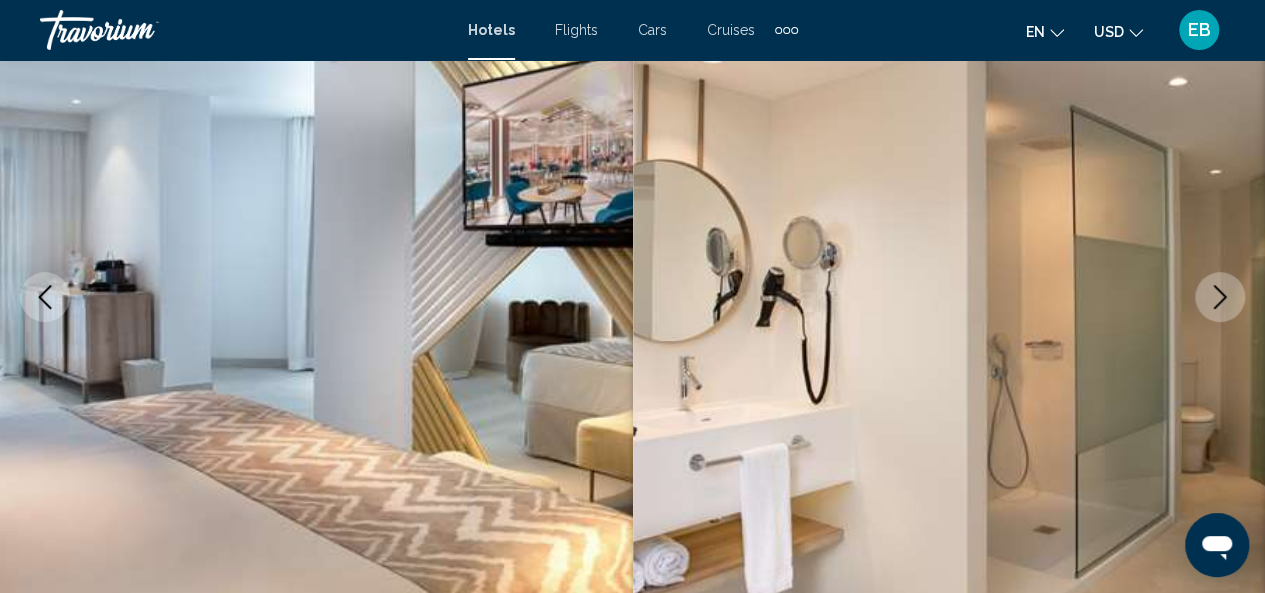click 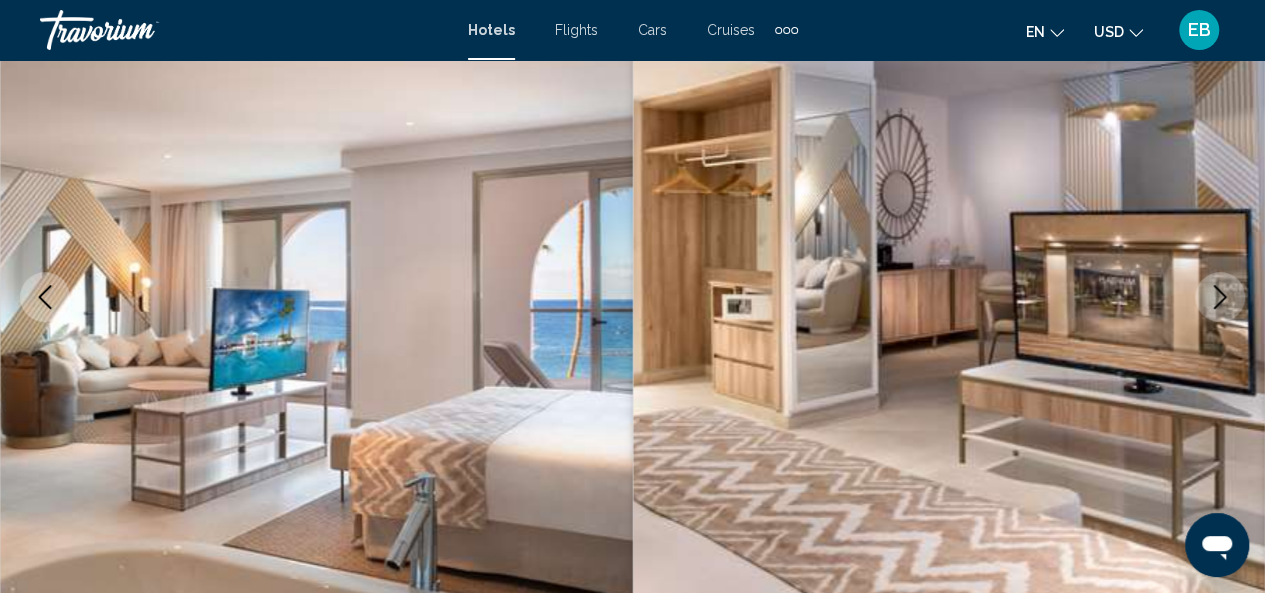 click 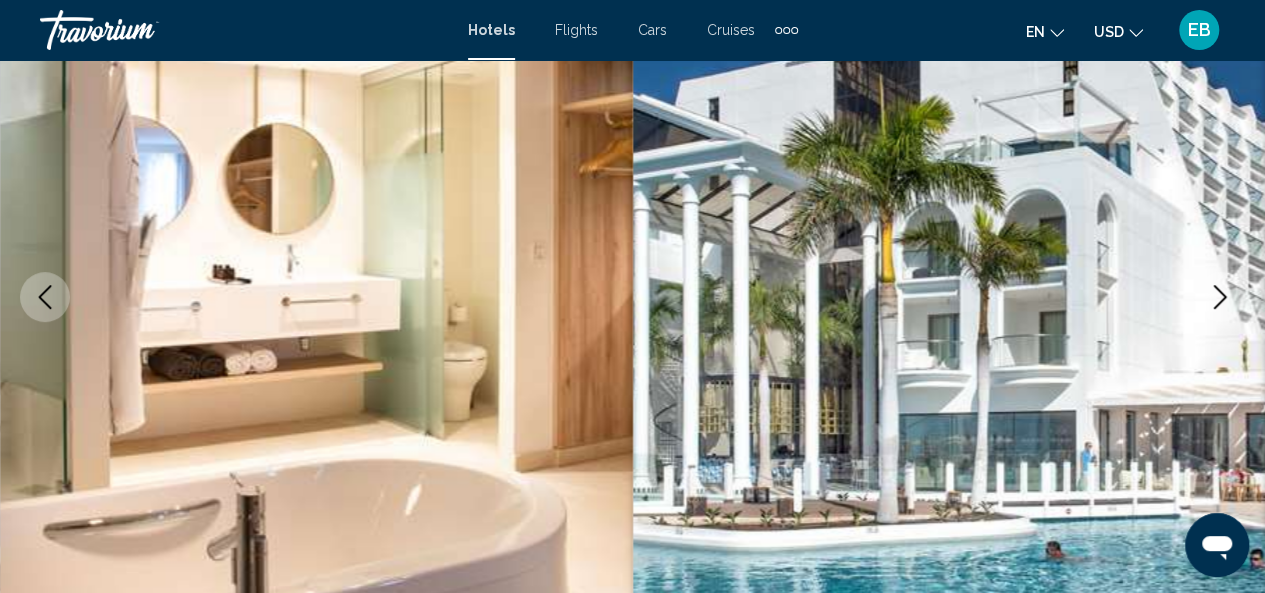 click 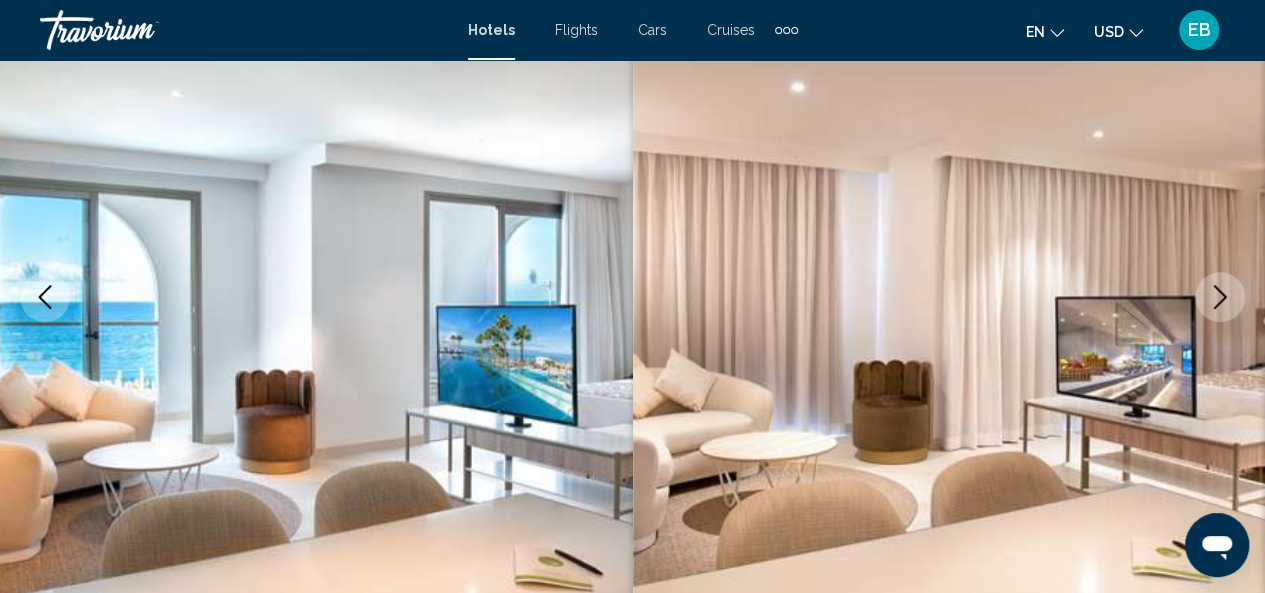 click 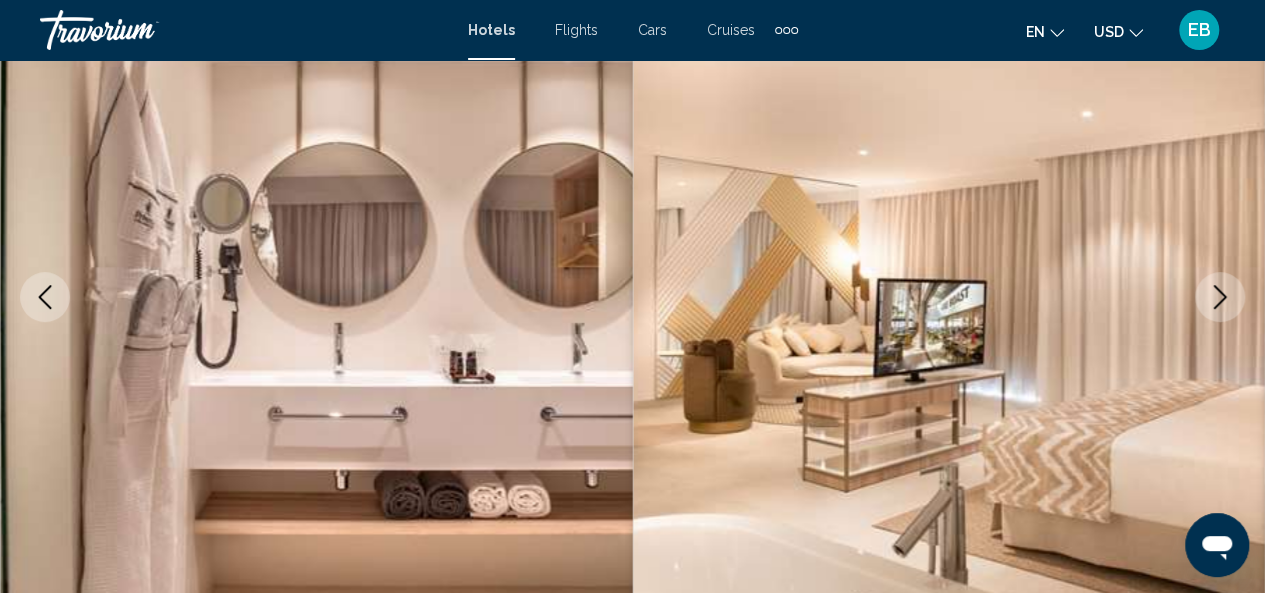 click 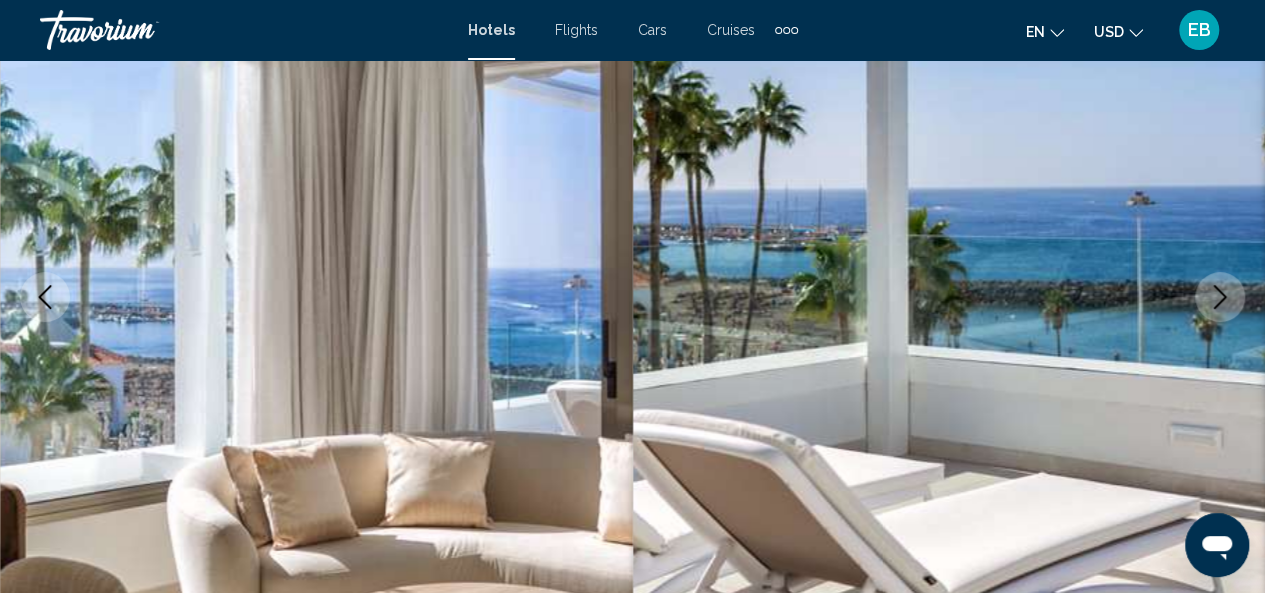 click 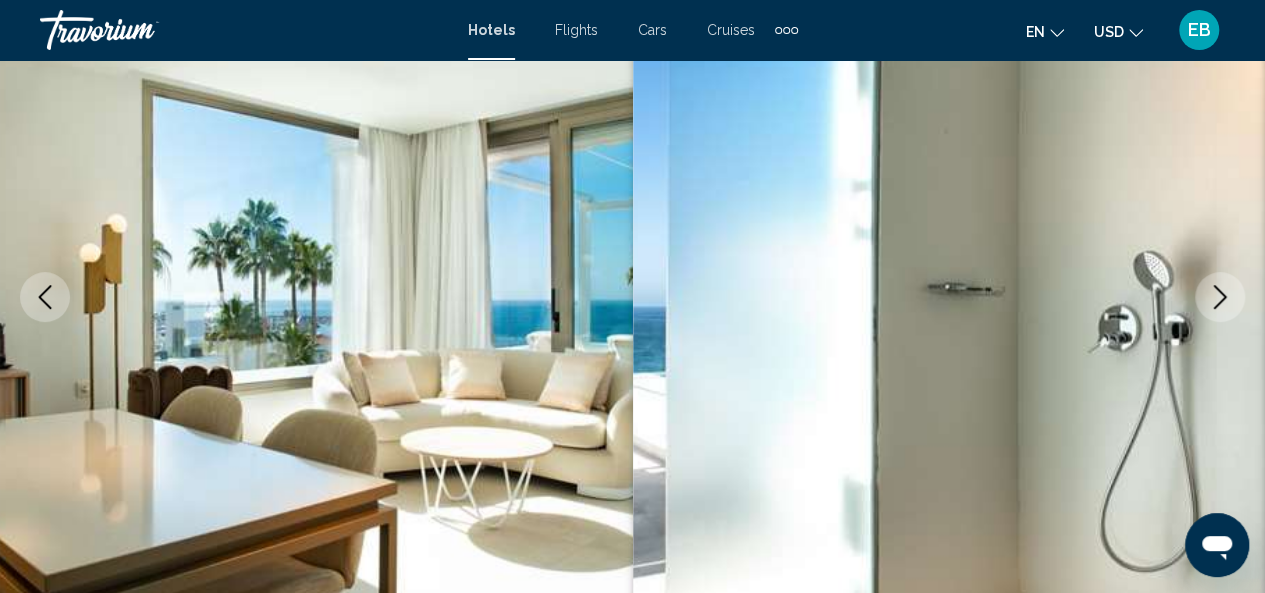 click 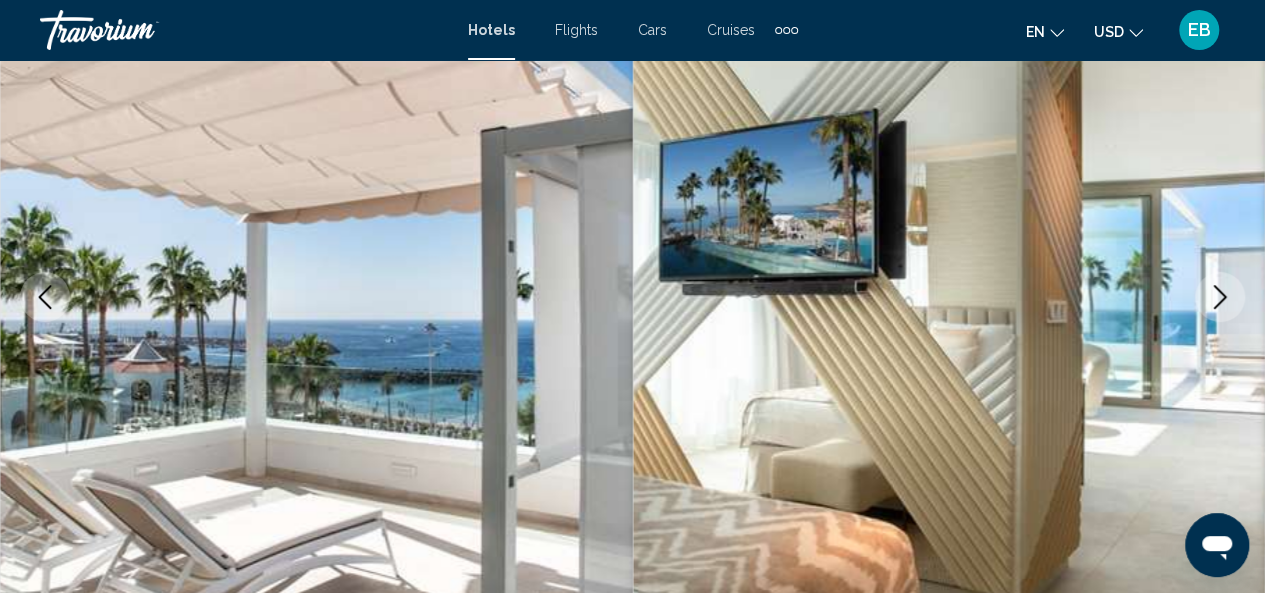 click 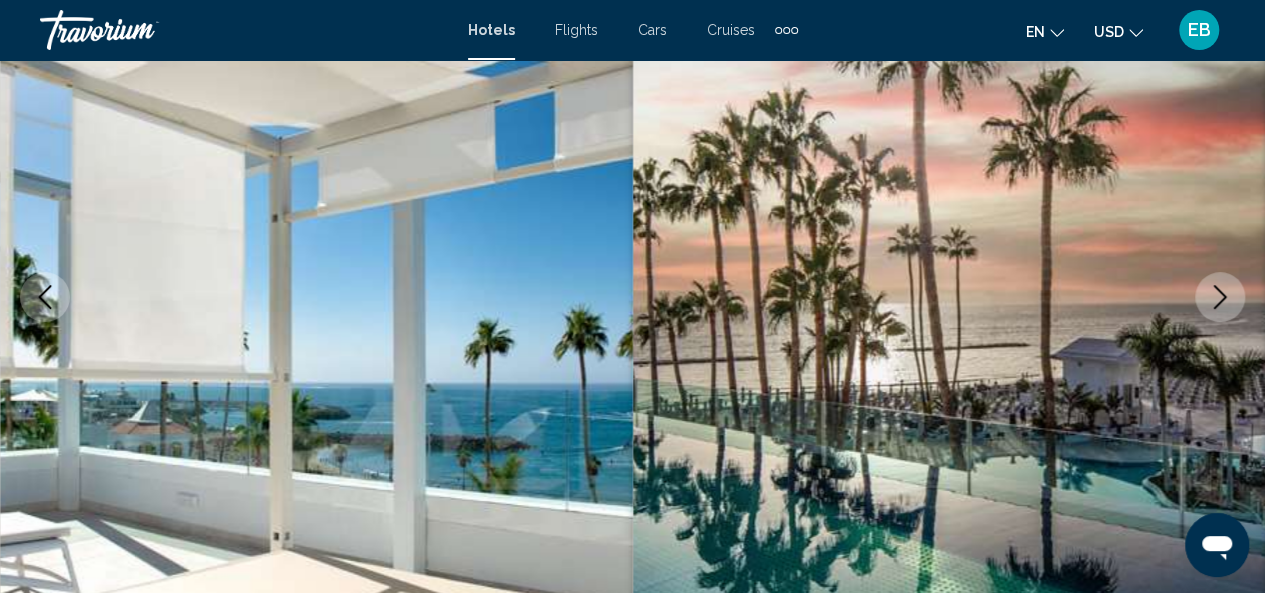 type 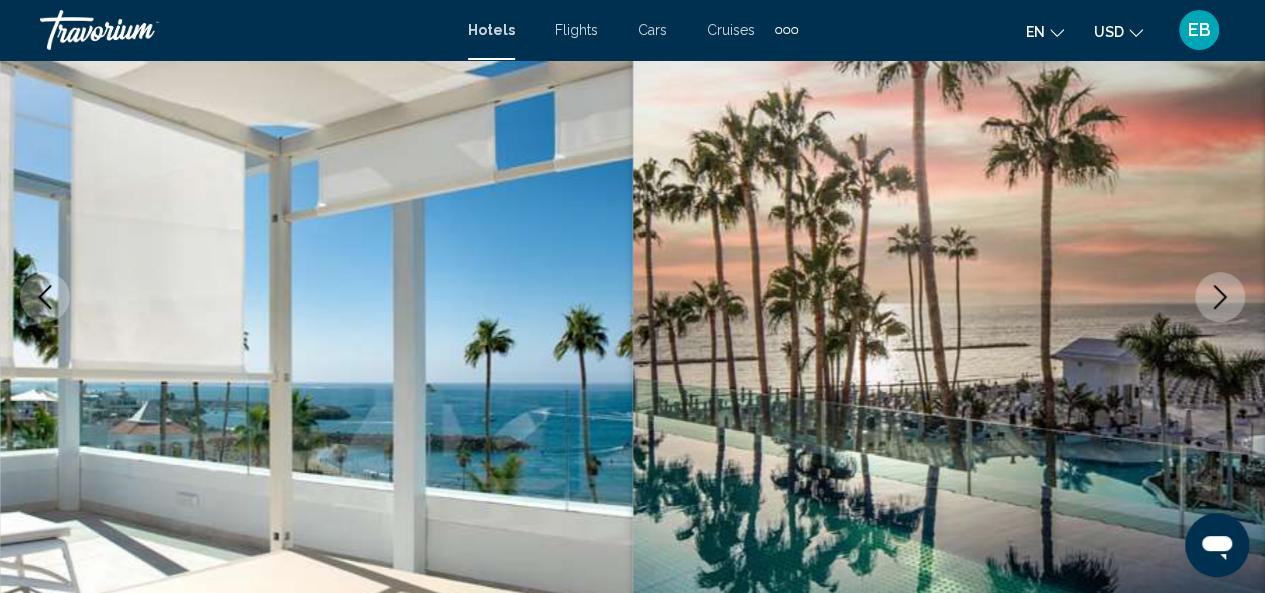 click at bounding box center [45, 297] 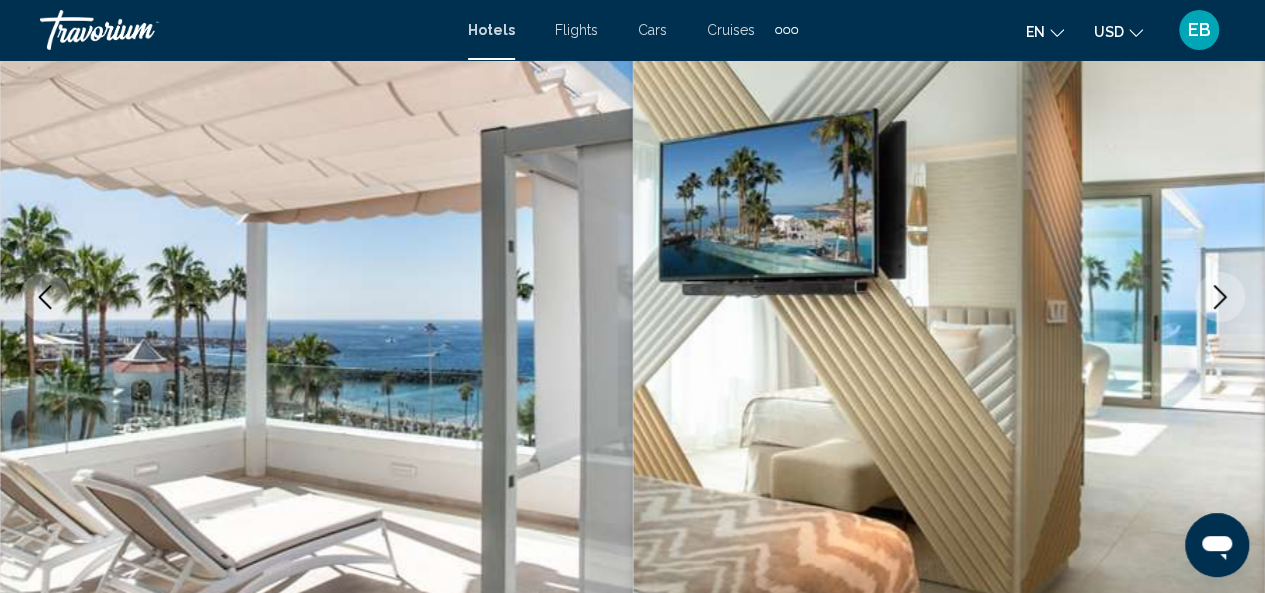click at bounding box center [1220, 297] 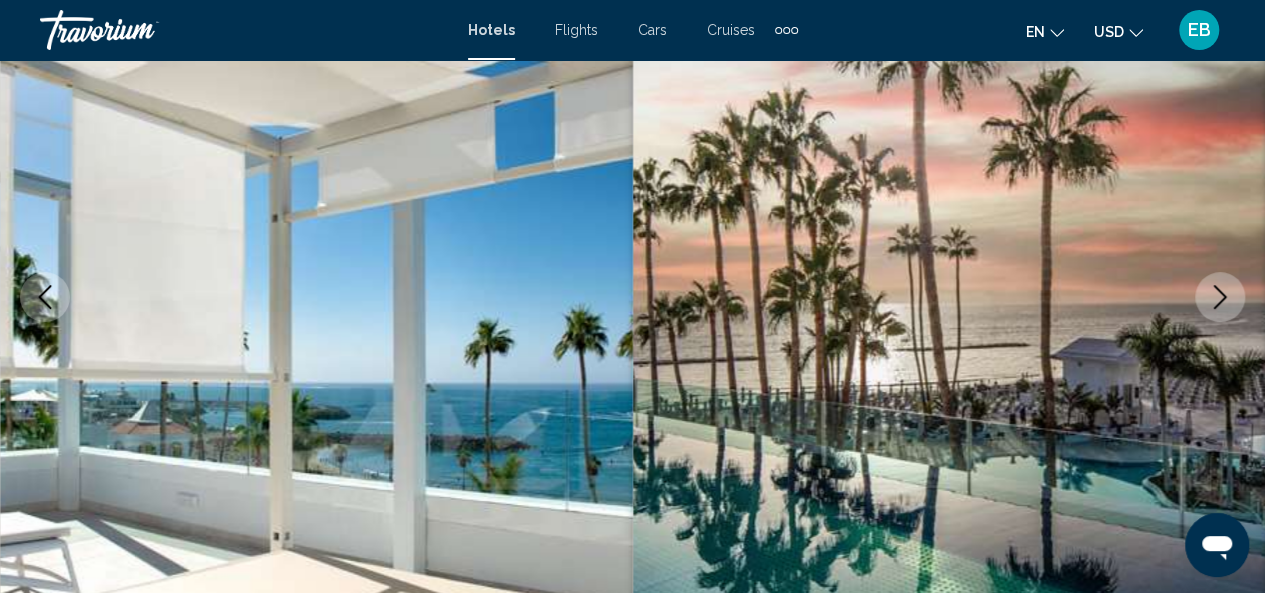 click at bounding box center [1220, 297] 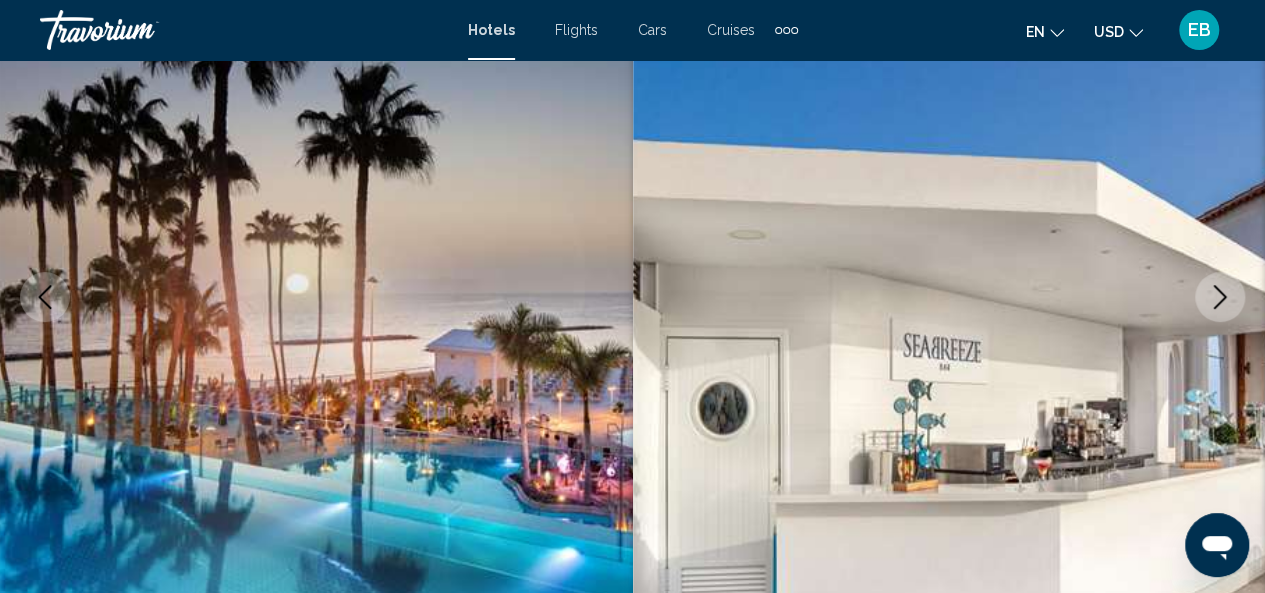 click at bounding box center [1220, 297] 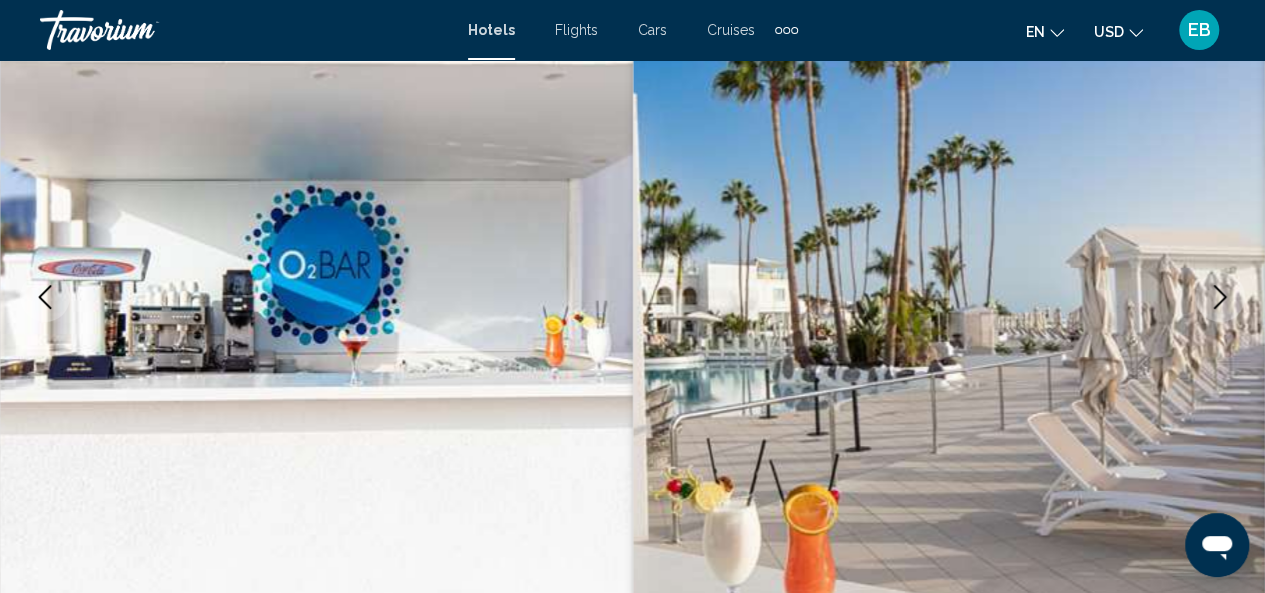 click at bounding box center [1220, 297] 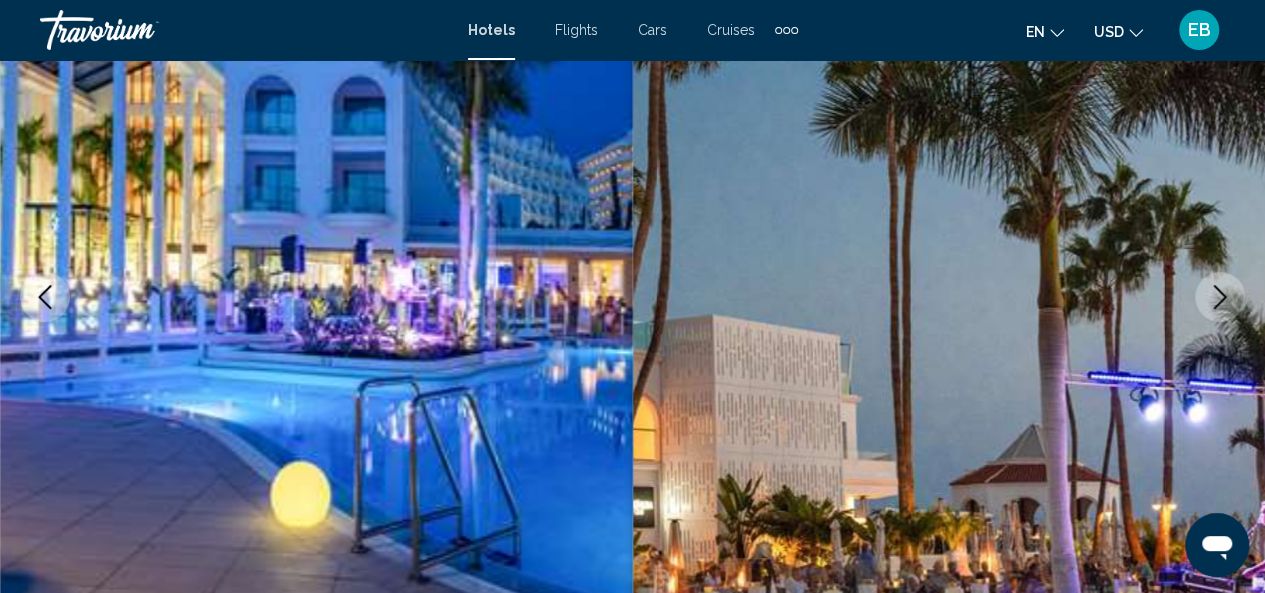 click at bounding box center [1220, 297] 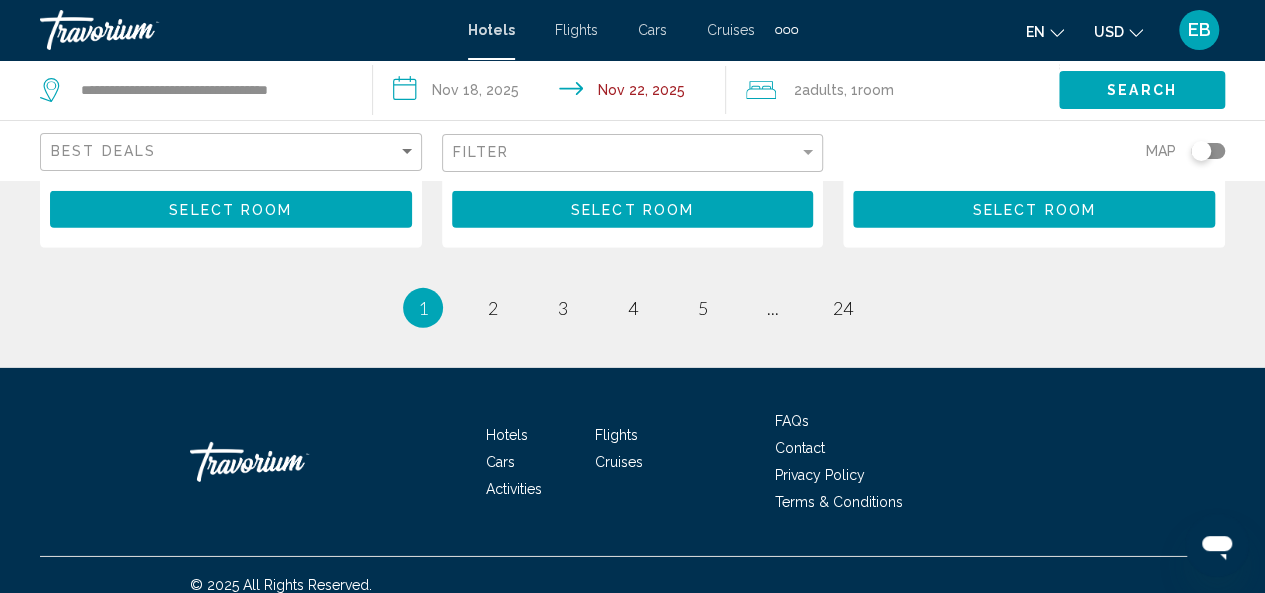 scroll, scrollTop: 2985, scrollLeft: 0, axis: vertical 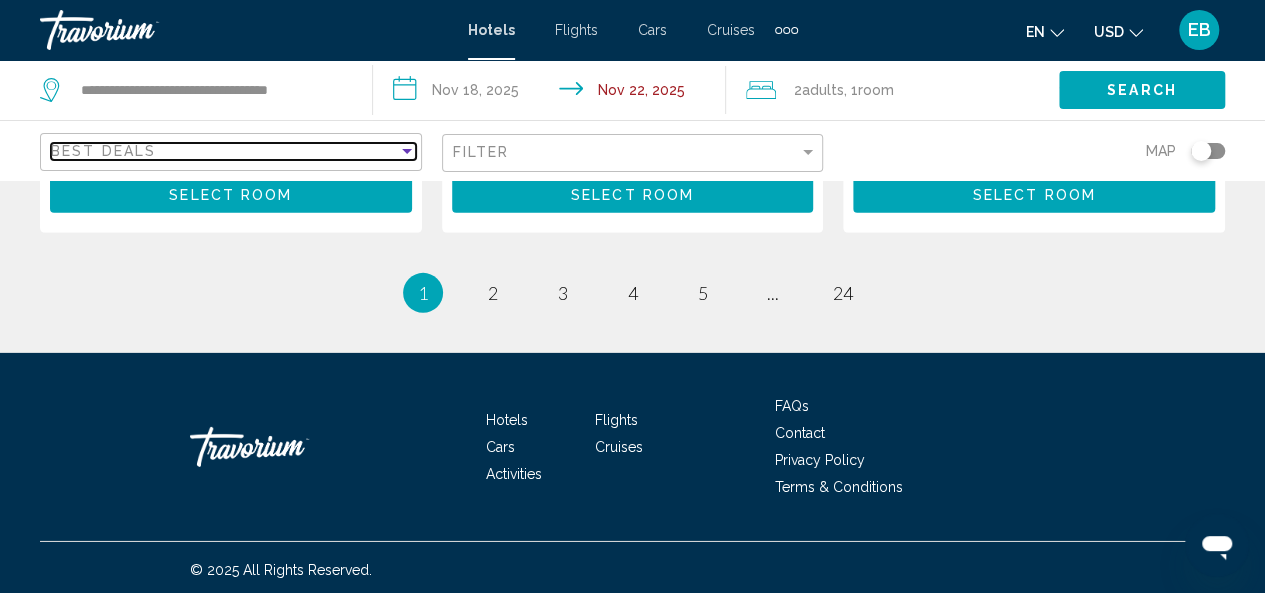 click on "Best Deals" at bounding box center (224, 151) 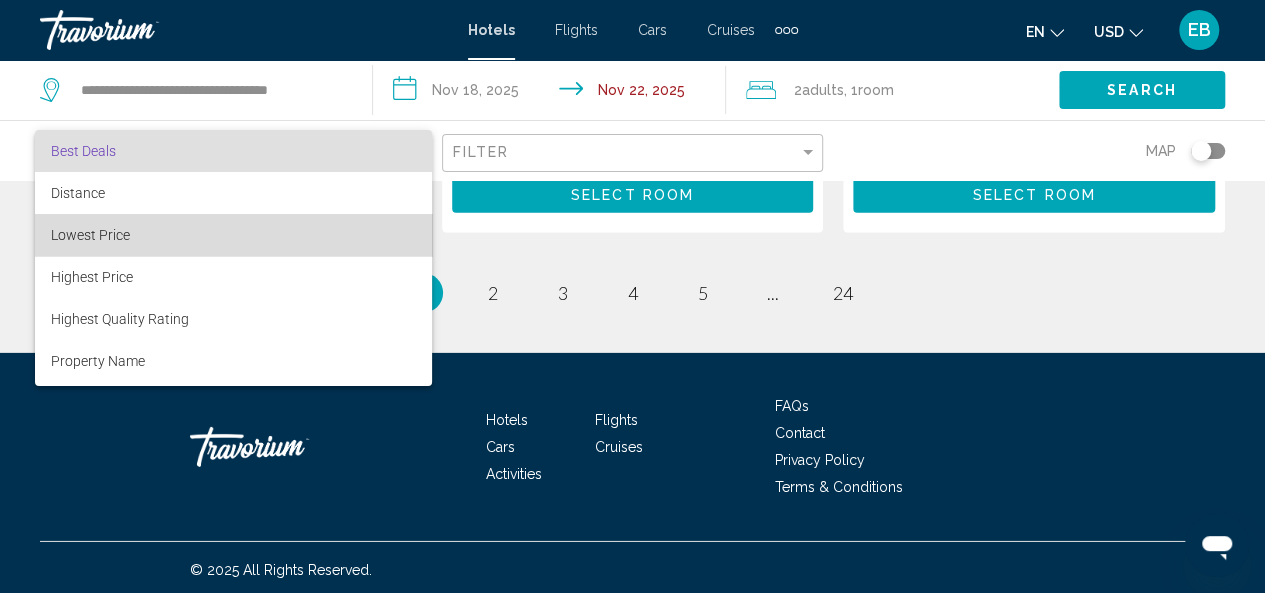 click on "Lowest Price" at bounding box center [233, 235] 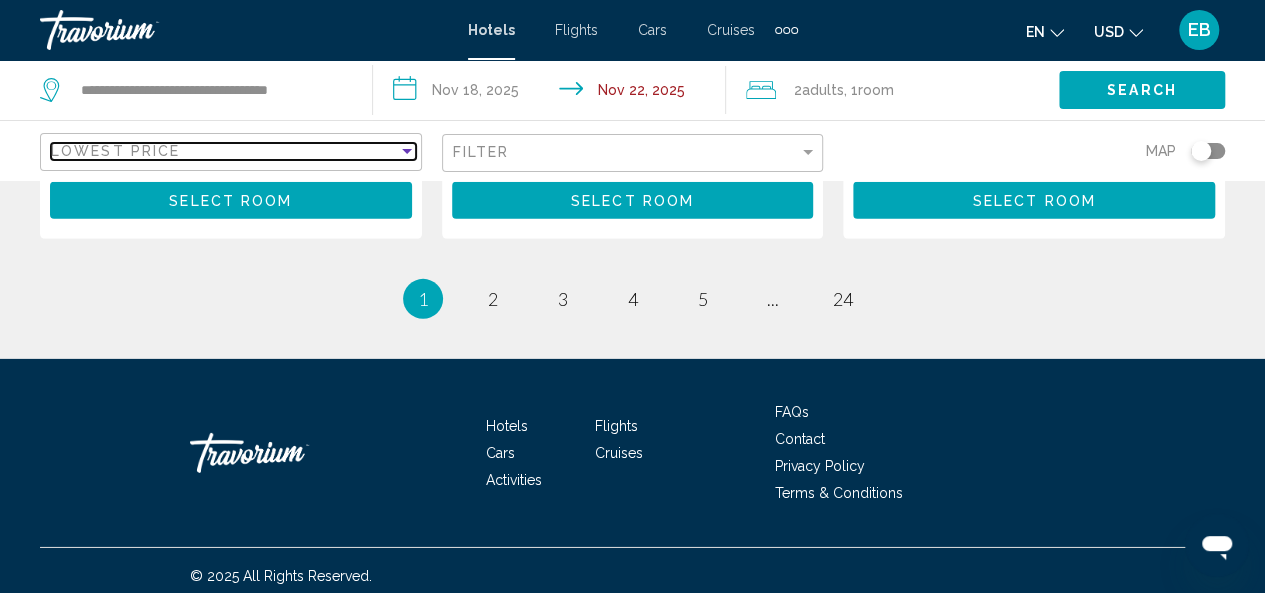 scroll, scrollTop: 2974, scrollLeft: 0, axis: vertical 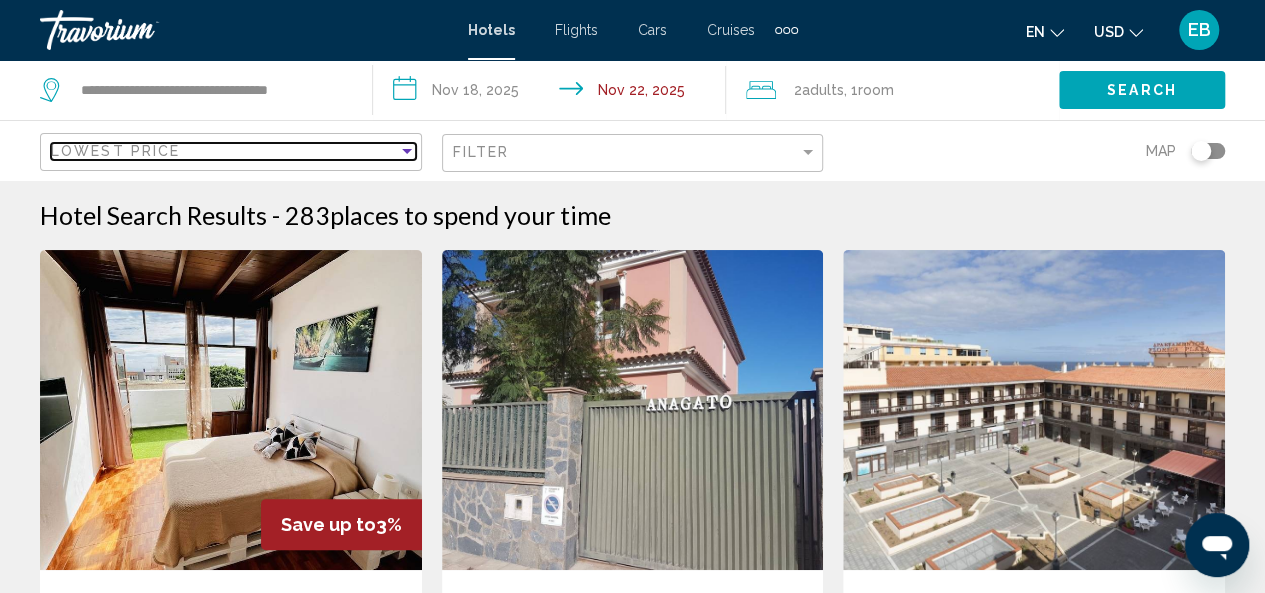 click on "Lowest Price" at bounding box center [224, 151] 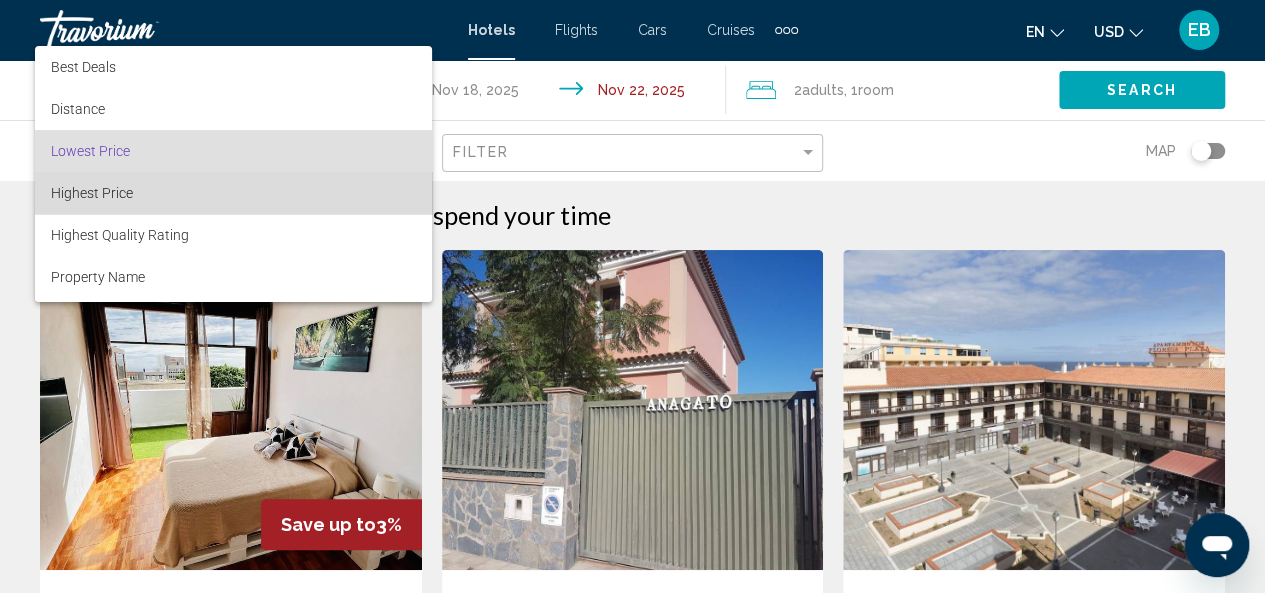 click on "Highest Price" at bounding box center (233, 193) 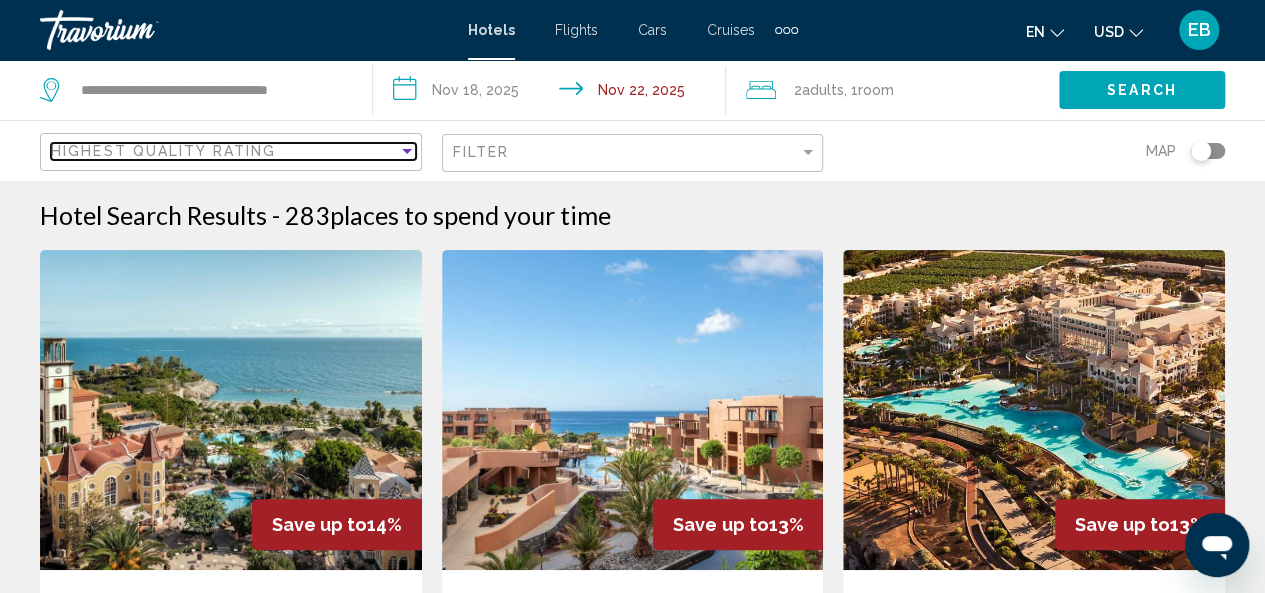 click on "Highest Quality Rating" at bounding box center (163, 151) 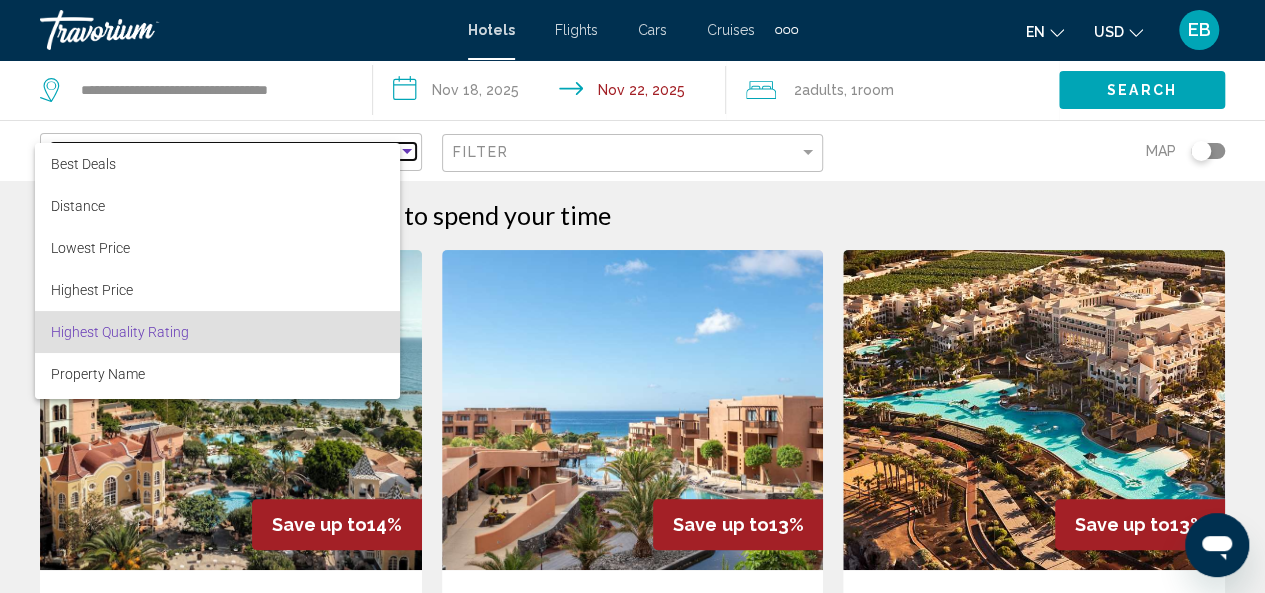 scroll, scrollTop: 38, scrollLeft: 0, axis: vertical 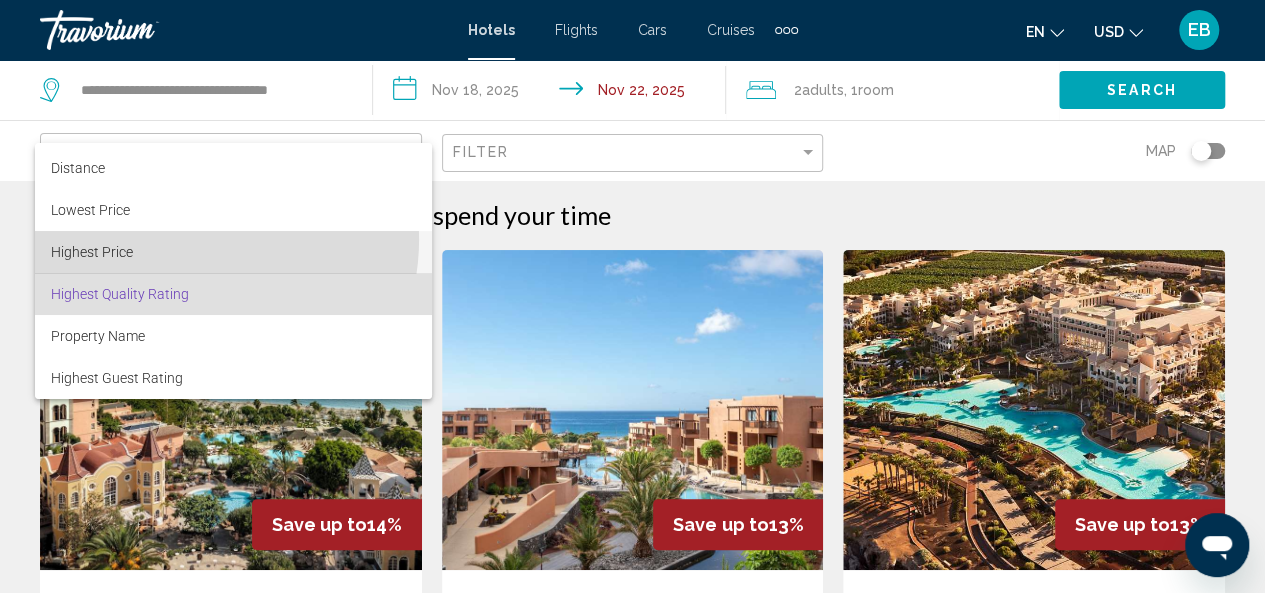 click on "Highest Price" at bounding box center [233, 252] 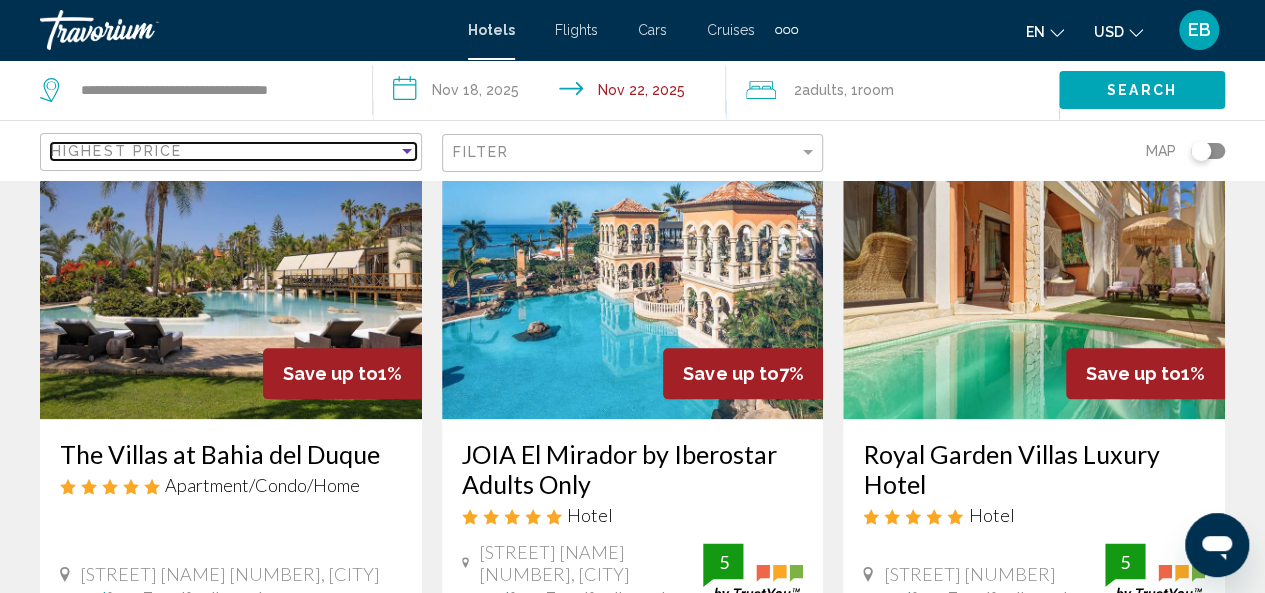 scroll, scrollTop: 900, scrollLeft: 0, axis: vertical 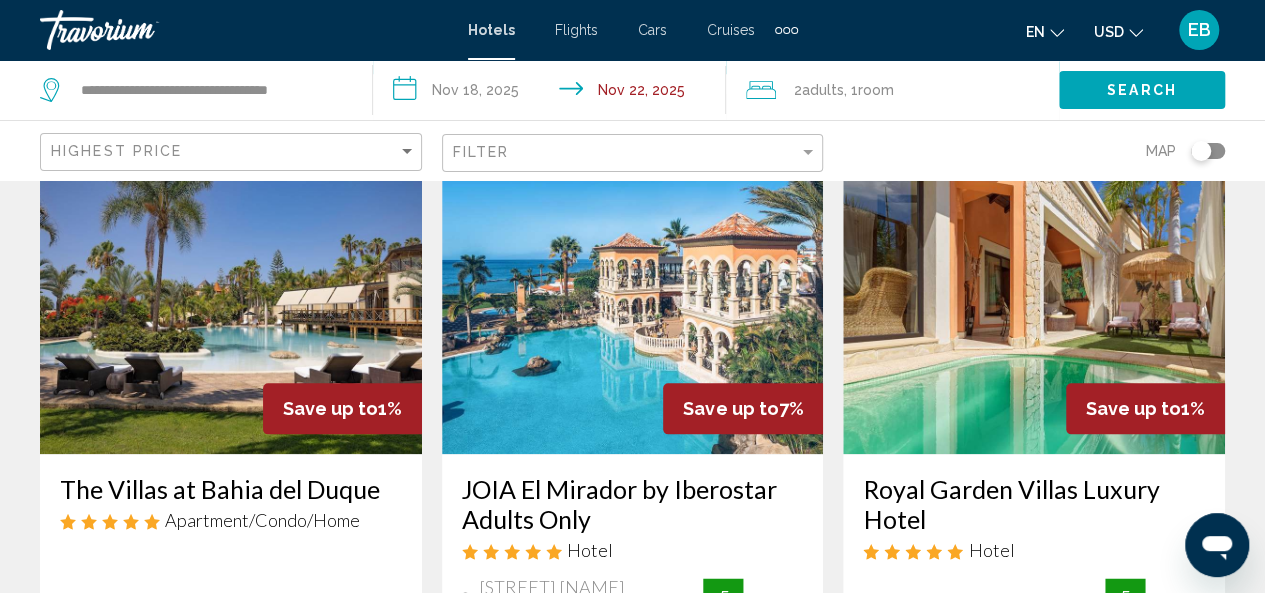 click at bounding box center [1034, 294] 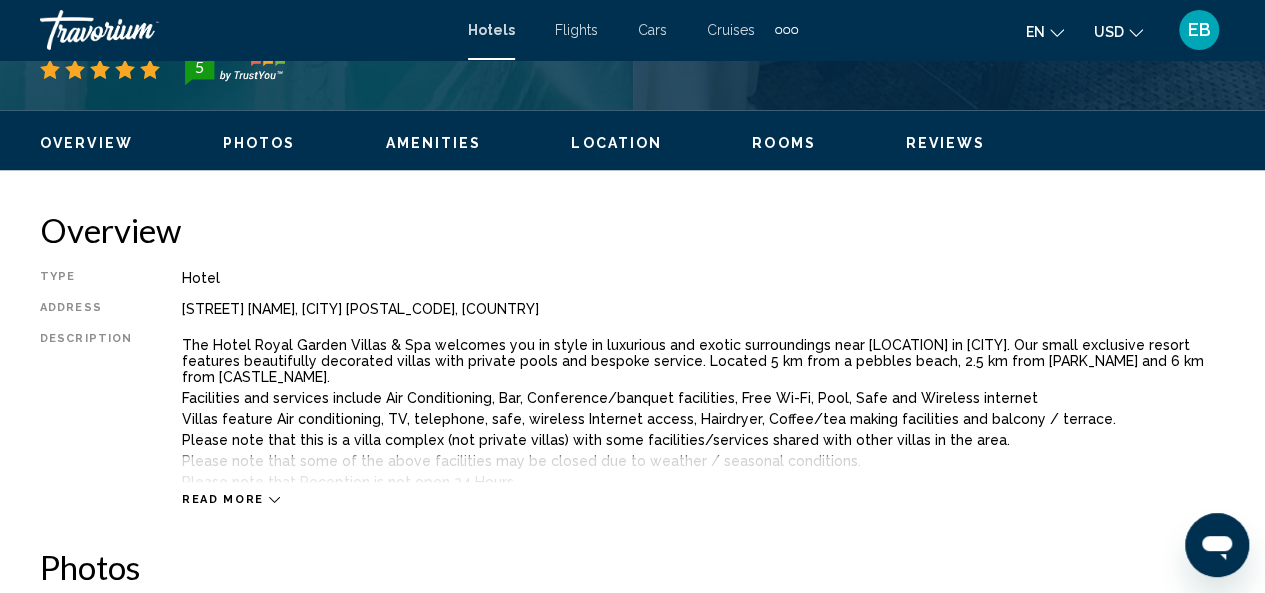 scroll, scrollTop: 238, scrollLeft: 0, axis: vertical 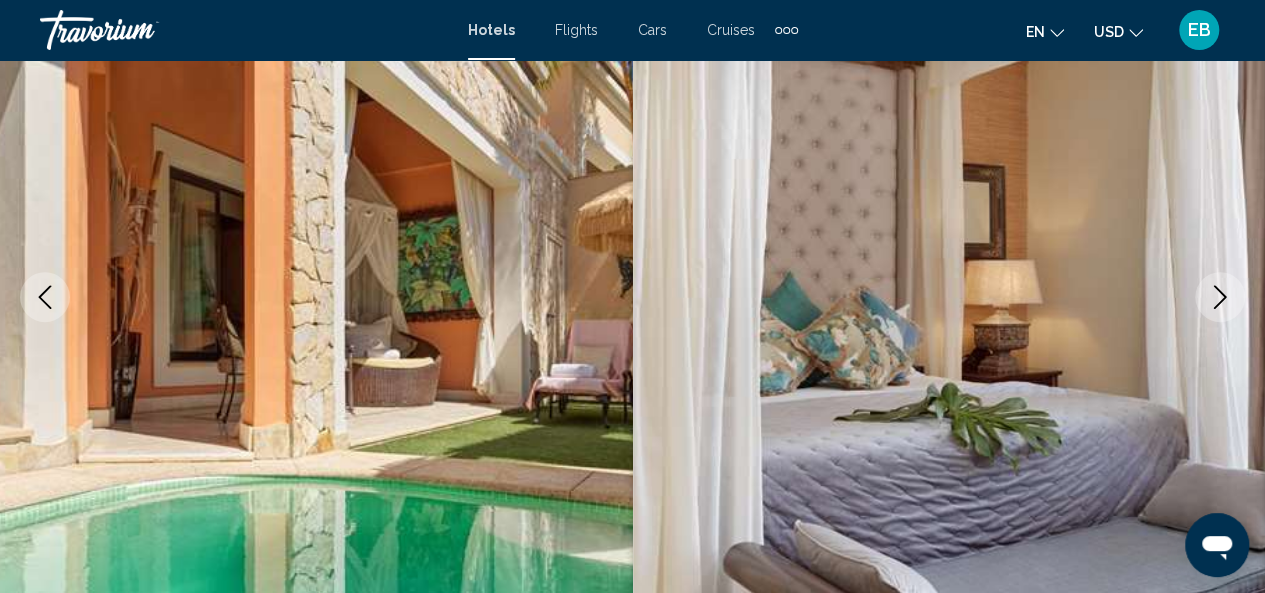 click at bounding box center (1220, 297) 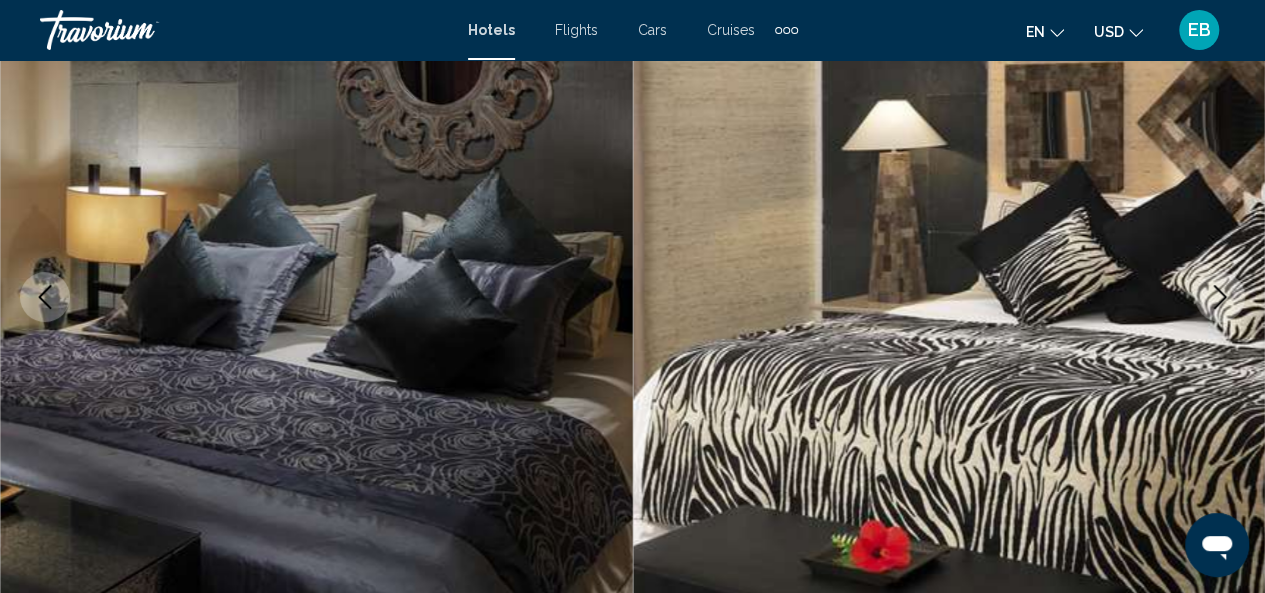 click at bounding box center [1220, 297] 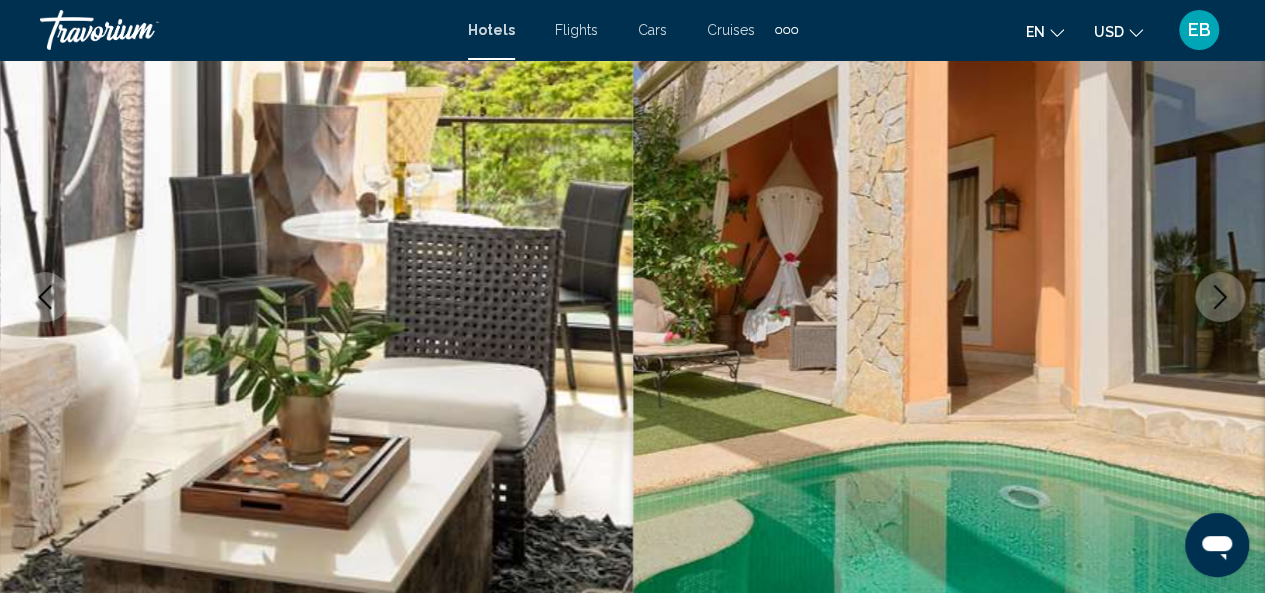 click at bounding box center [1220, 297] 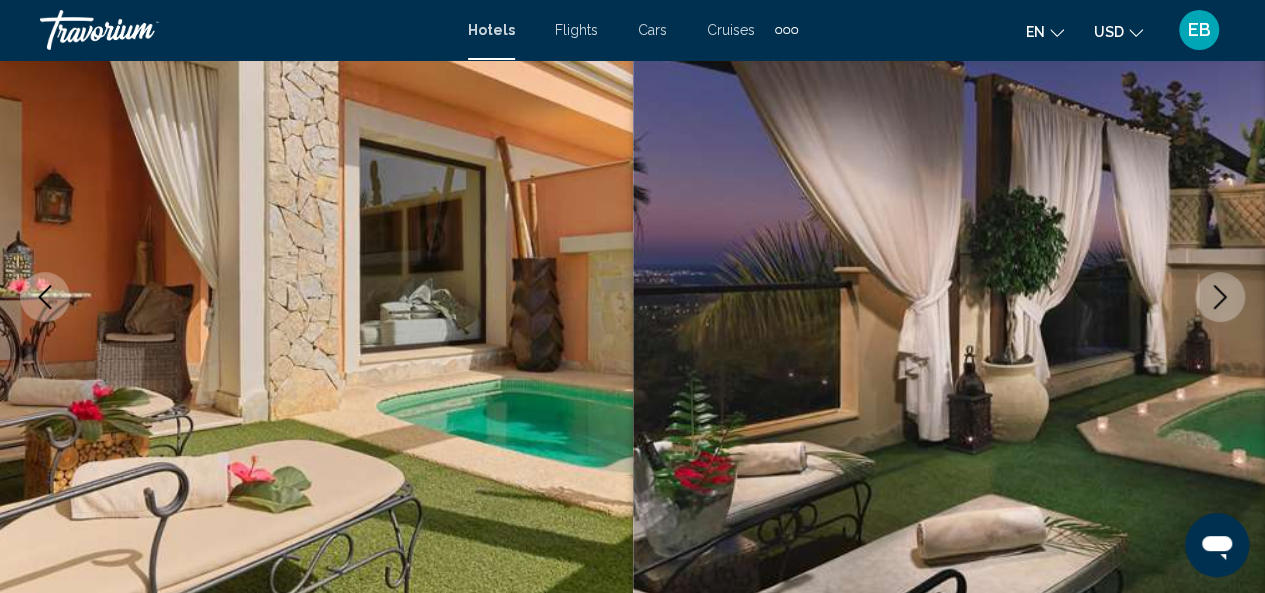click at bounding box center (1220, 297) 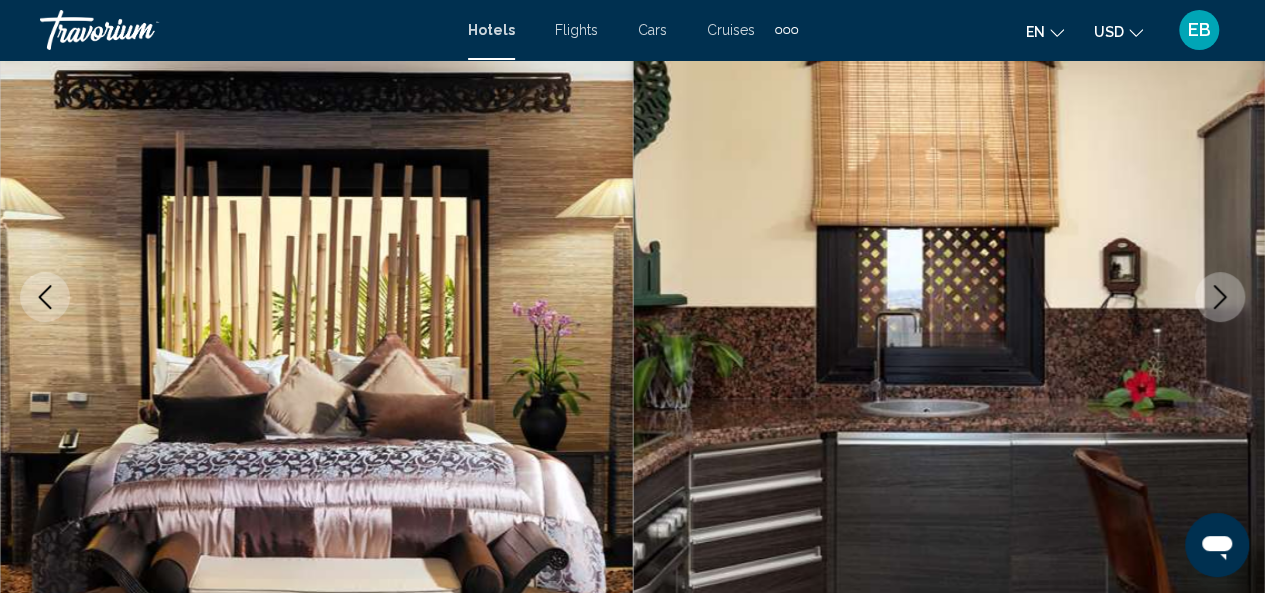 click at bounding box center (1220, 297) 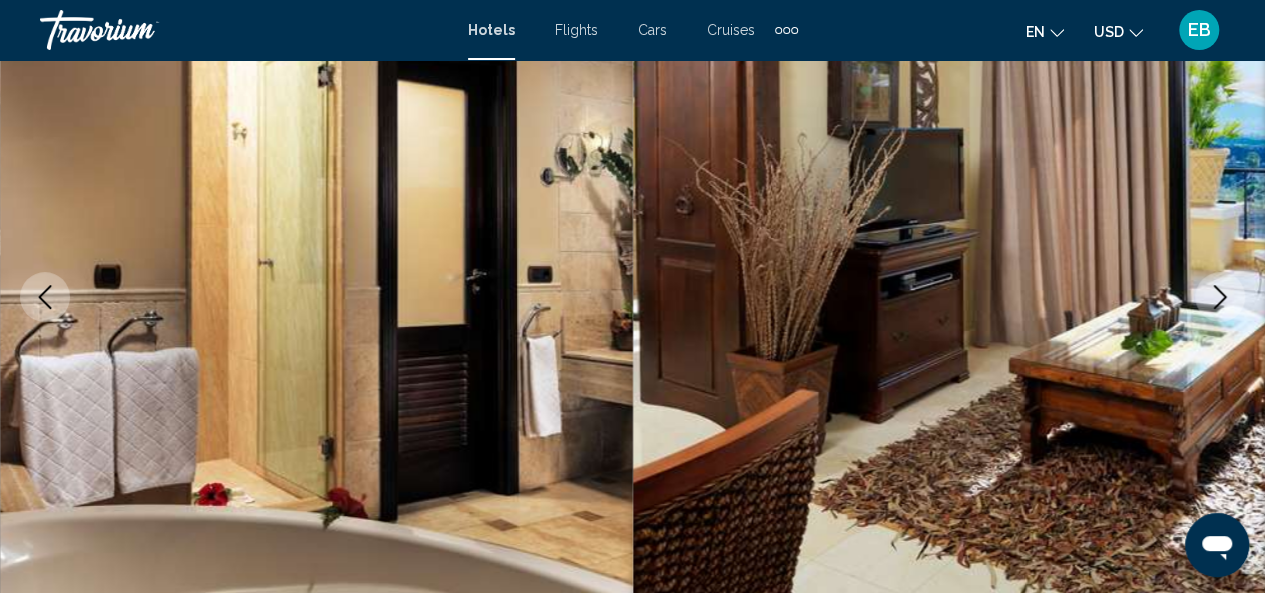 click at bounding box center (1220, 297) 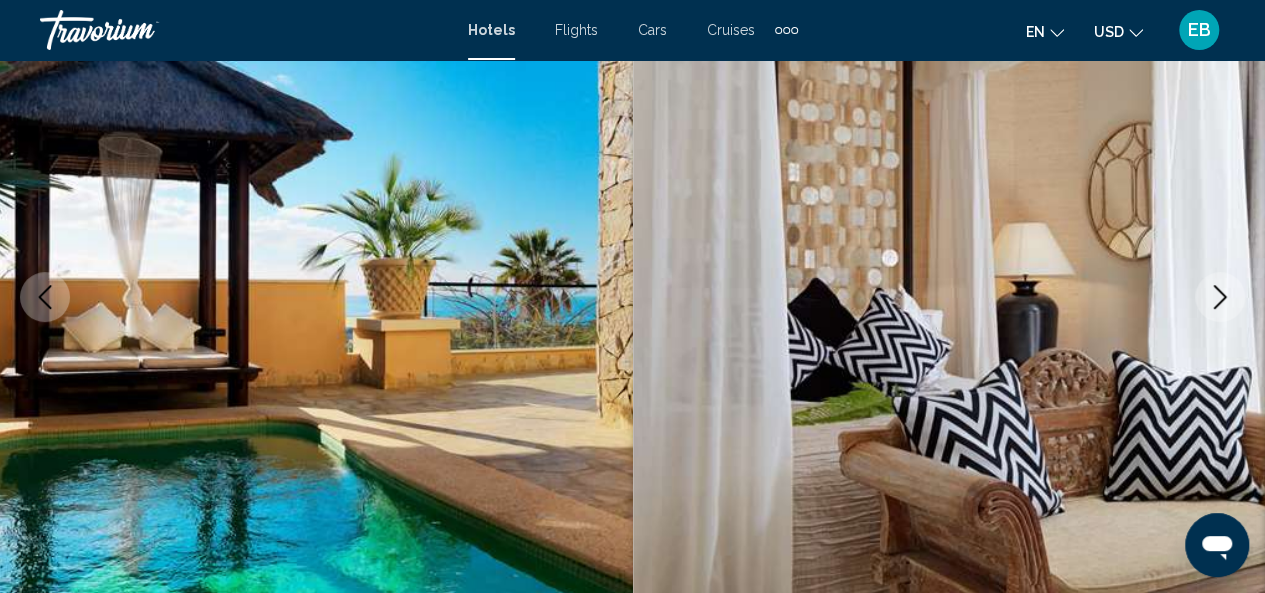 click at bounding box center (1220, 297) 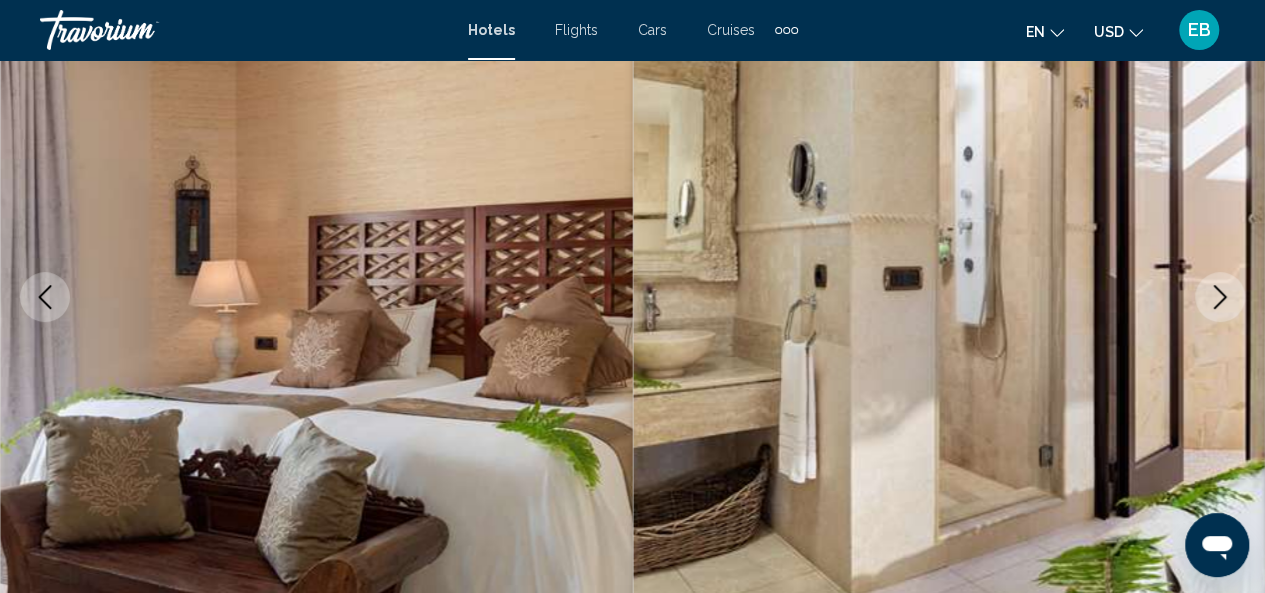 click at bounding box center [1220, 297] 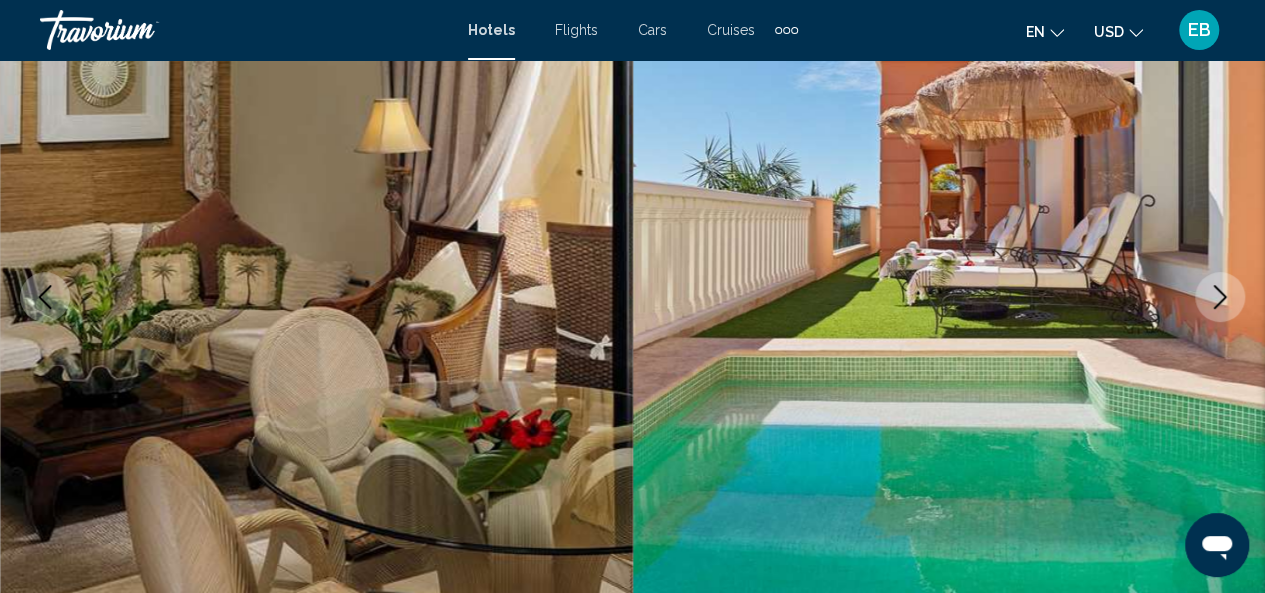 click at bounding box center (1220, 297) 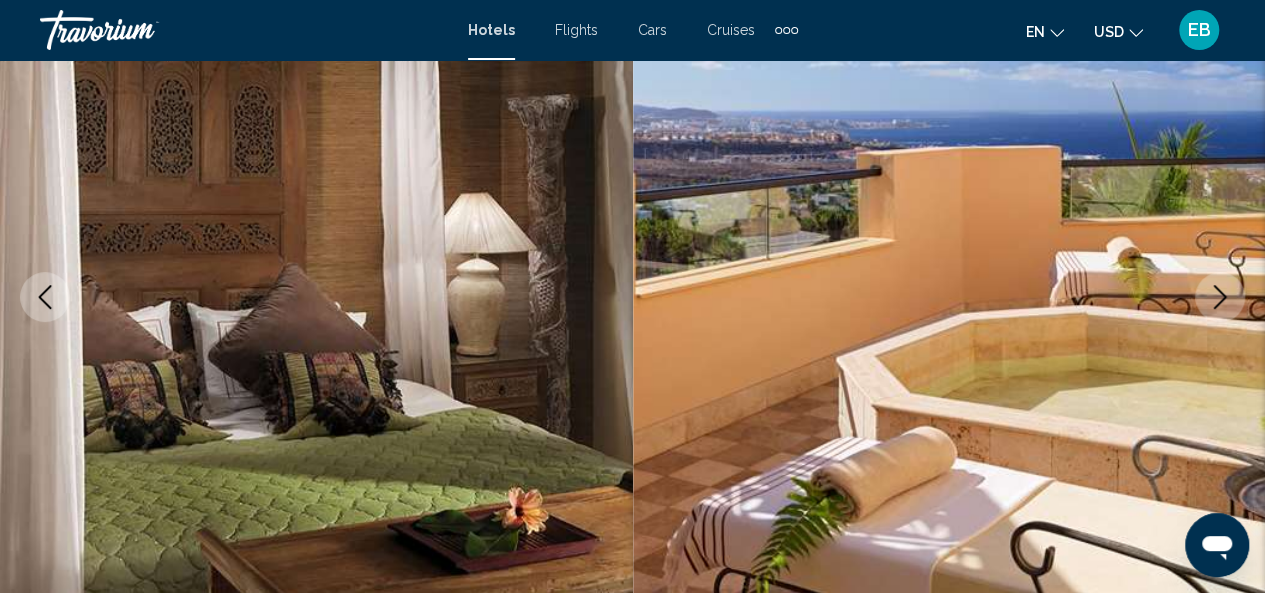 click at bounding box center [1220, 297] 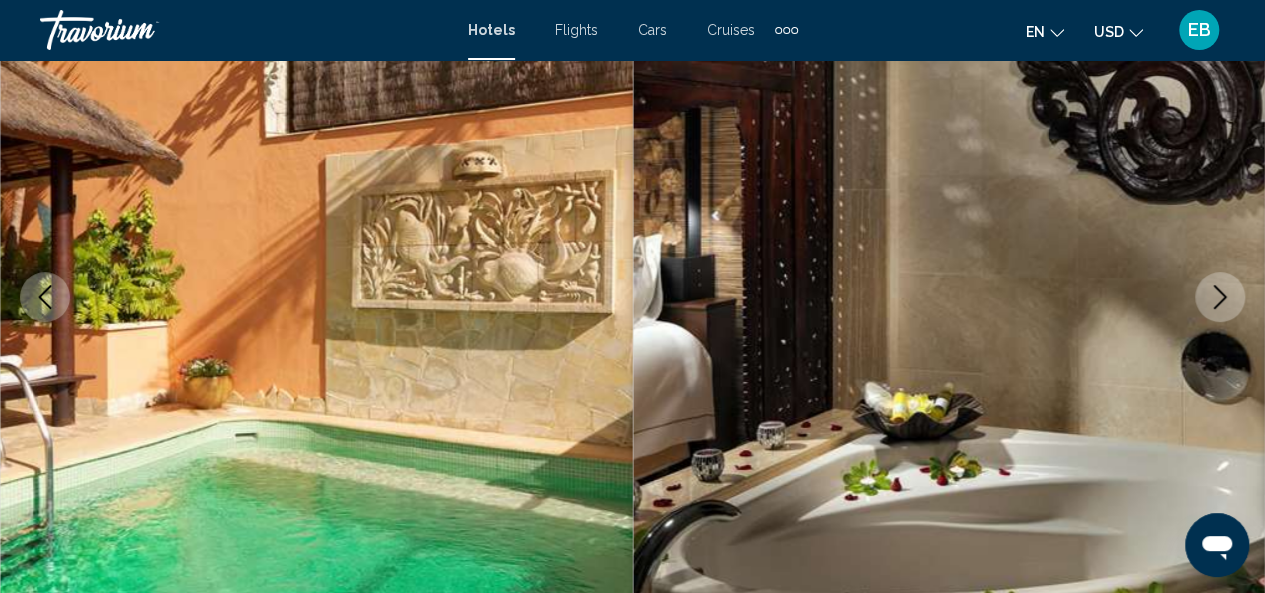 click at bounding box center (1220, 297) 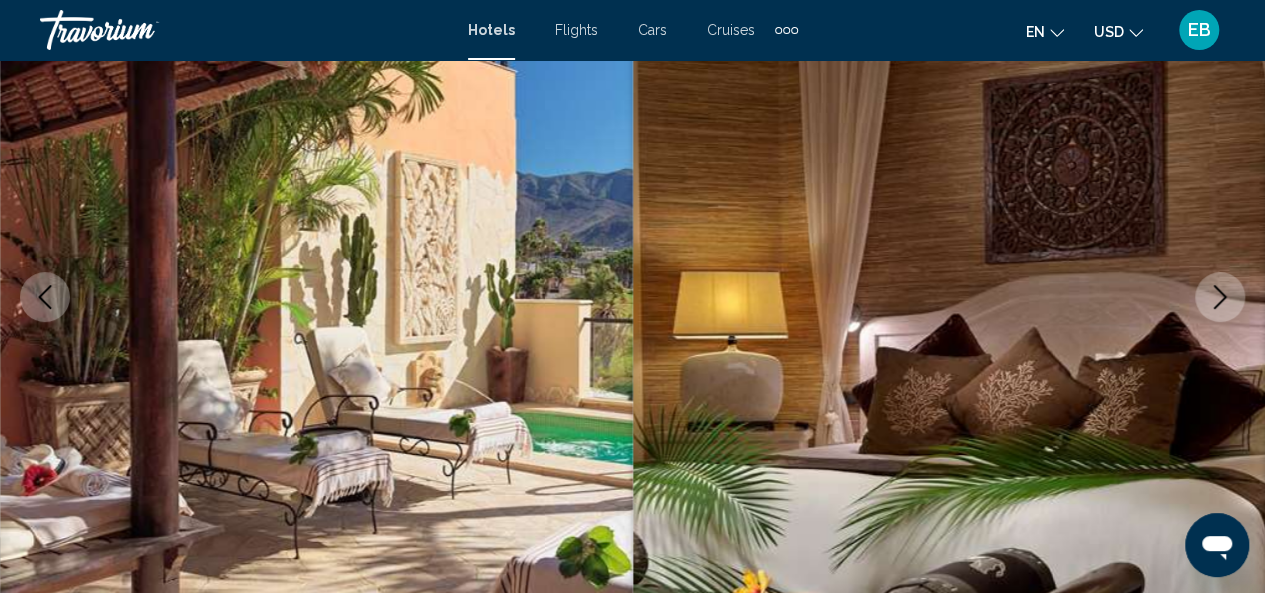 click at bounding box center (1220, 297) 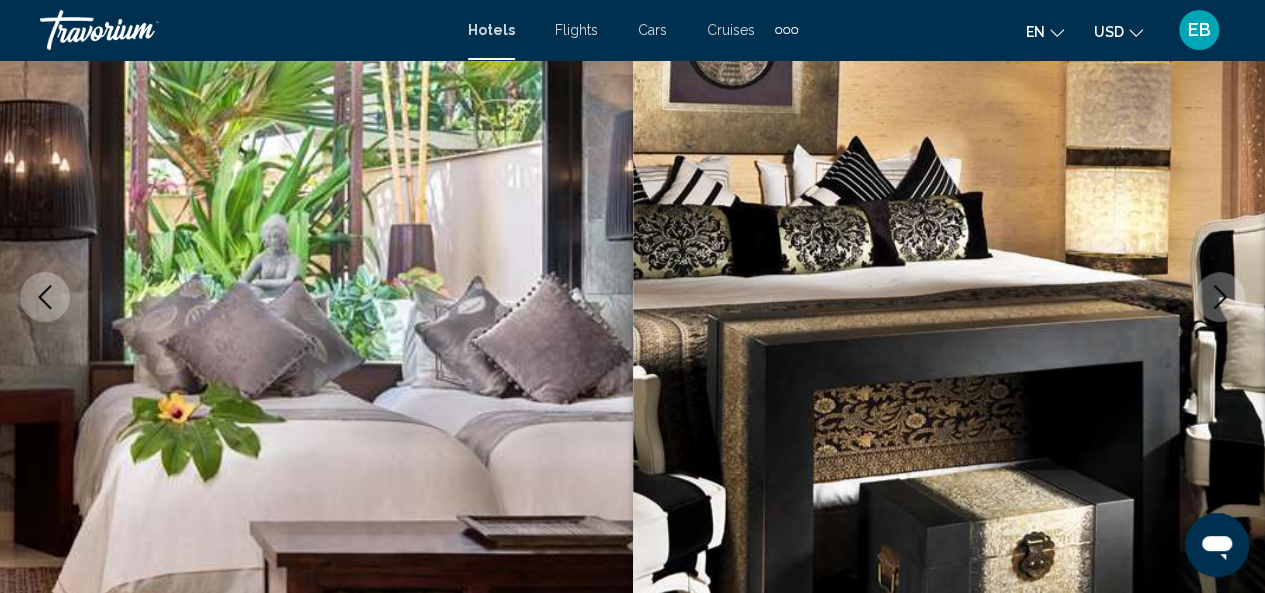 click at bounding box center [1220, 297] 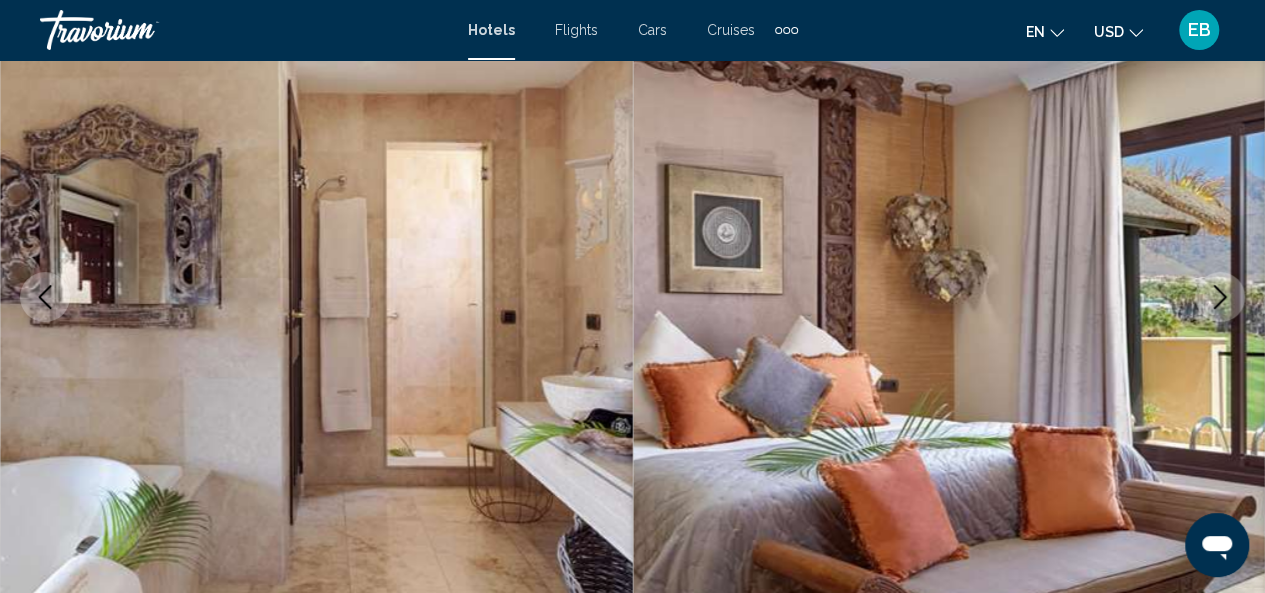 click at bounding box center [1220, 297] 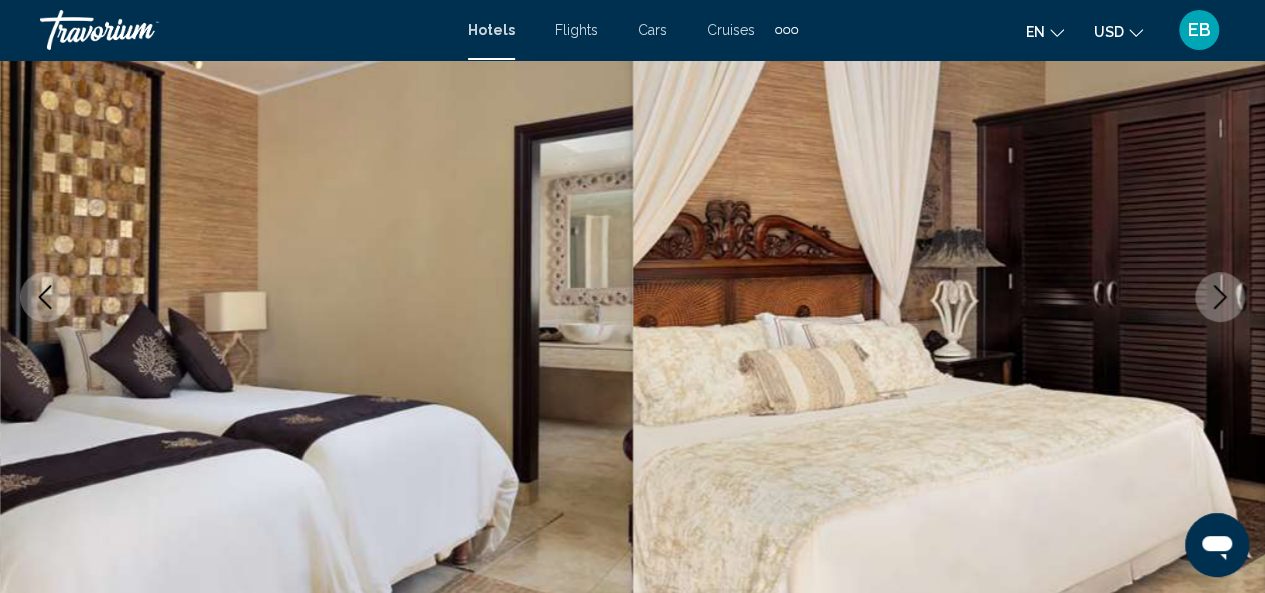 click at bounding box center [1220, 297] 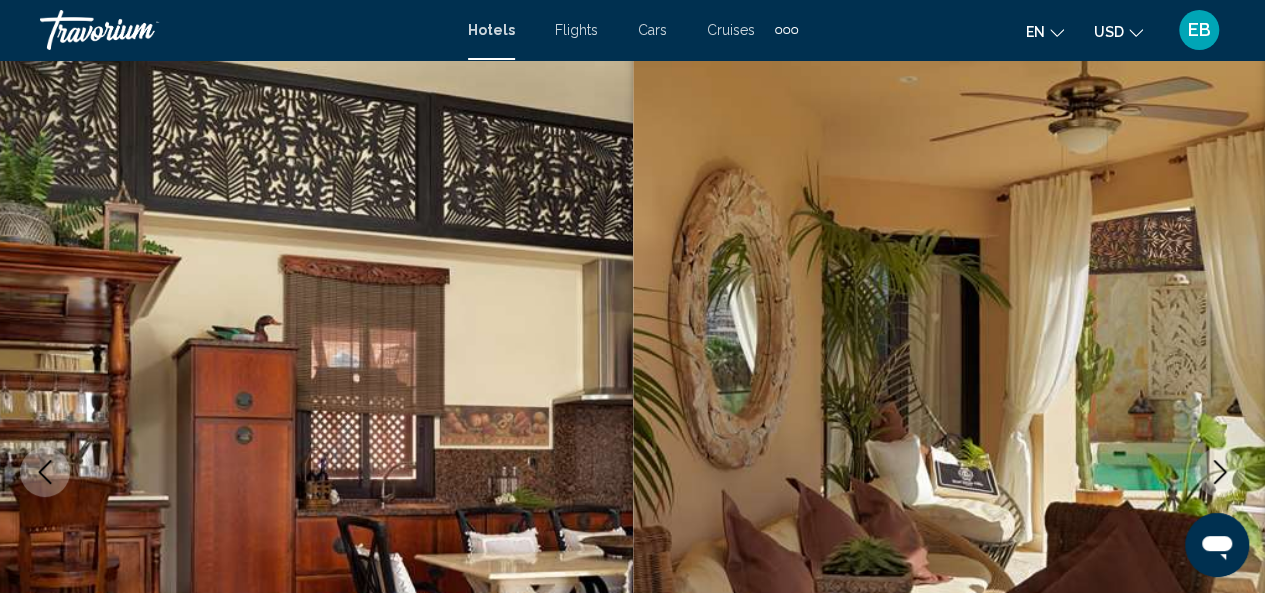 scroll, scrollTop: 0, scrollLeft: 0, axis: both 